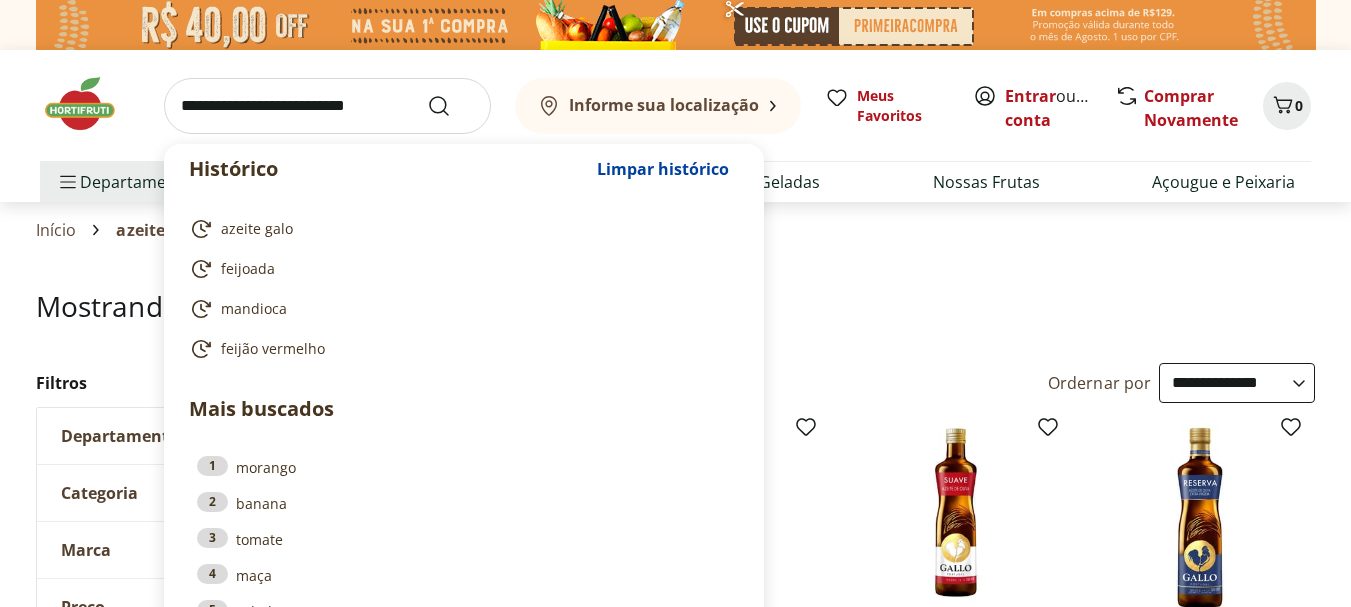 select on "**********" 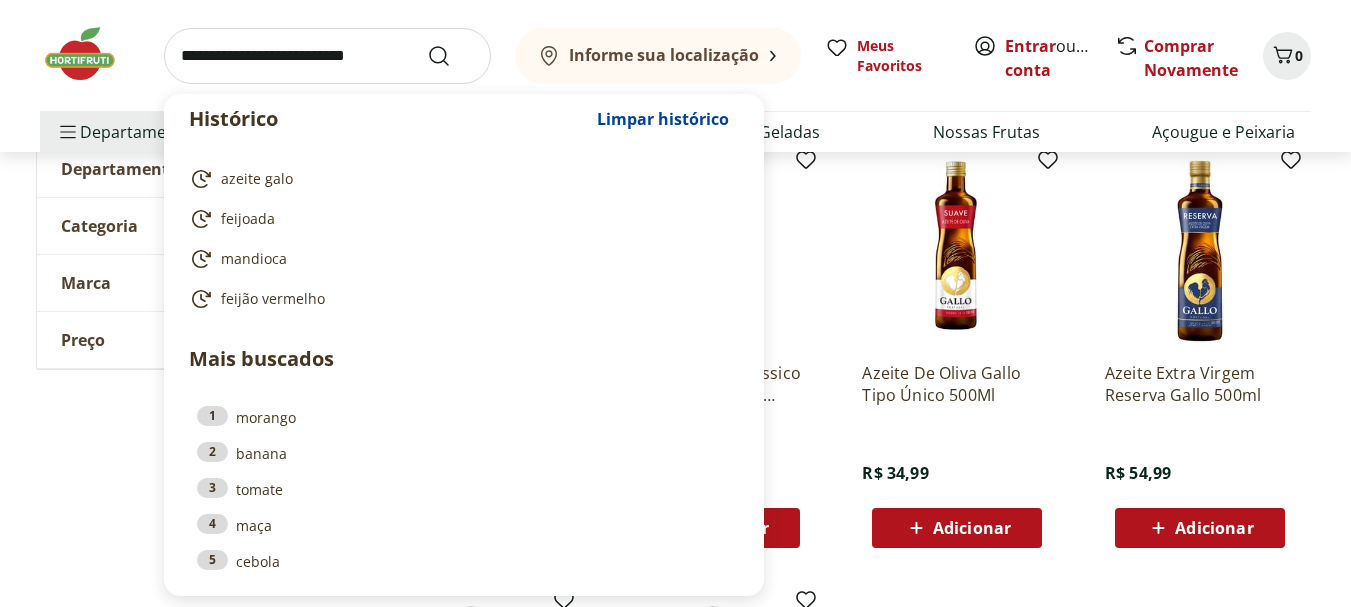 scroll, scrollTop: 0, scrollLeft: 0, axis: both 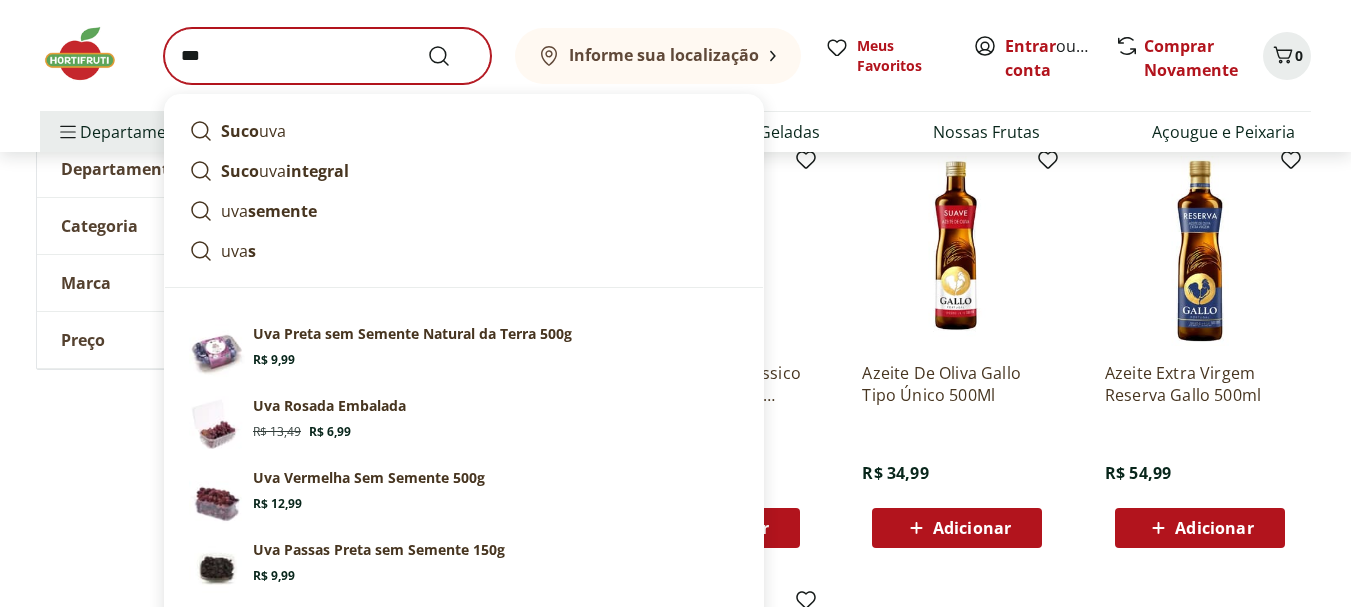 type on "***" 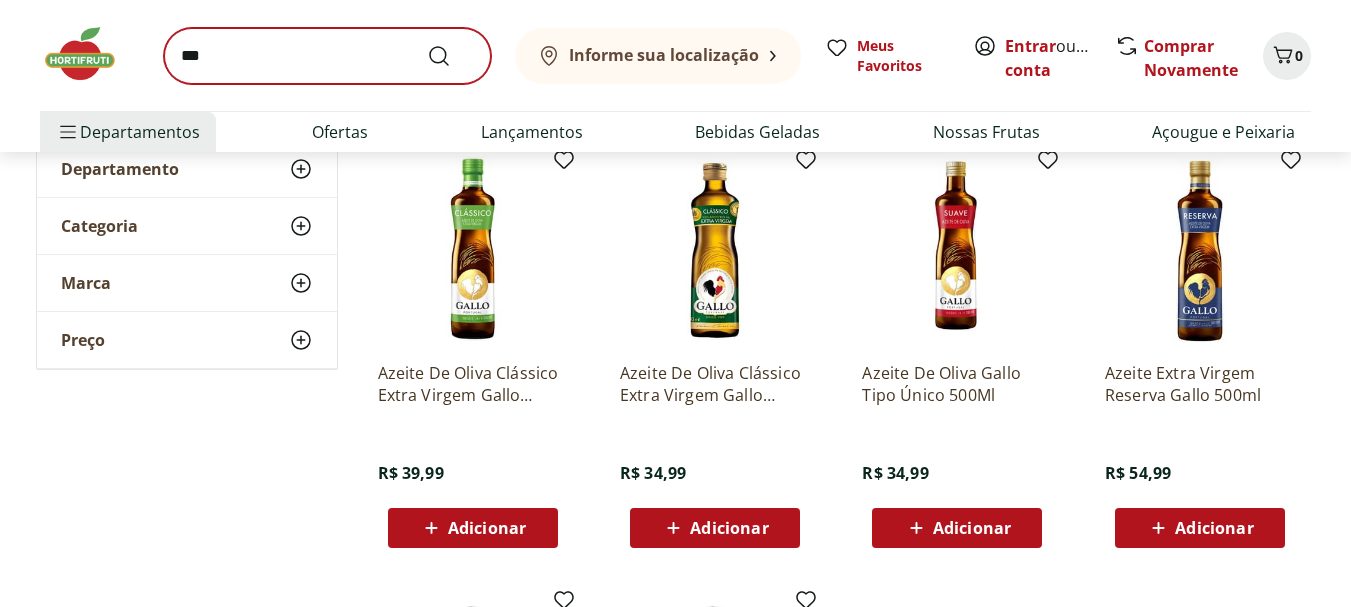 scroll, scrollTop: 0, scrollLeft: 0, axis: both 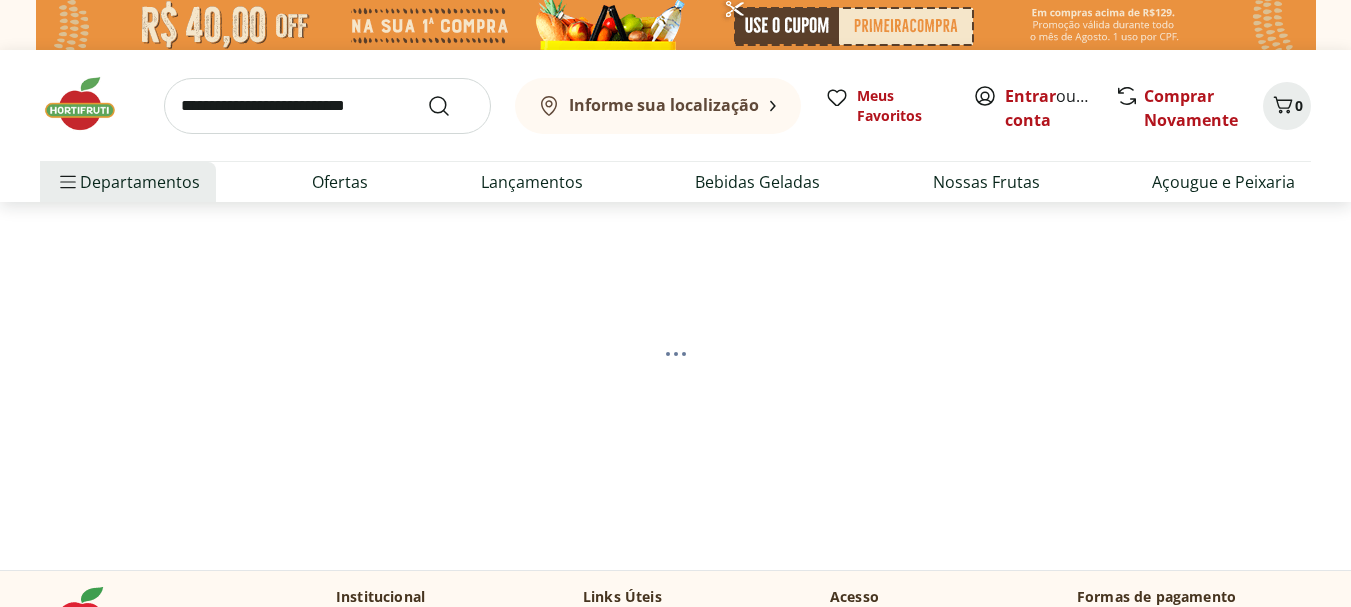 select on "**********" 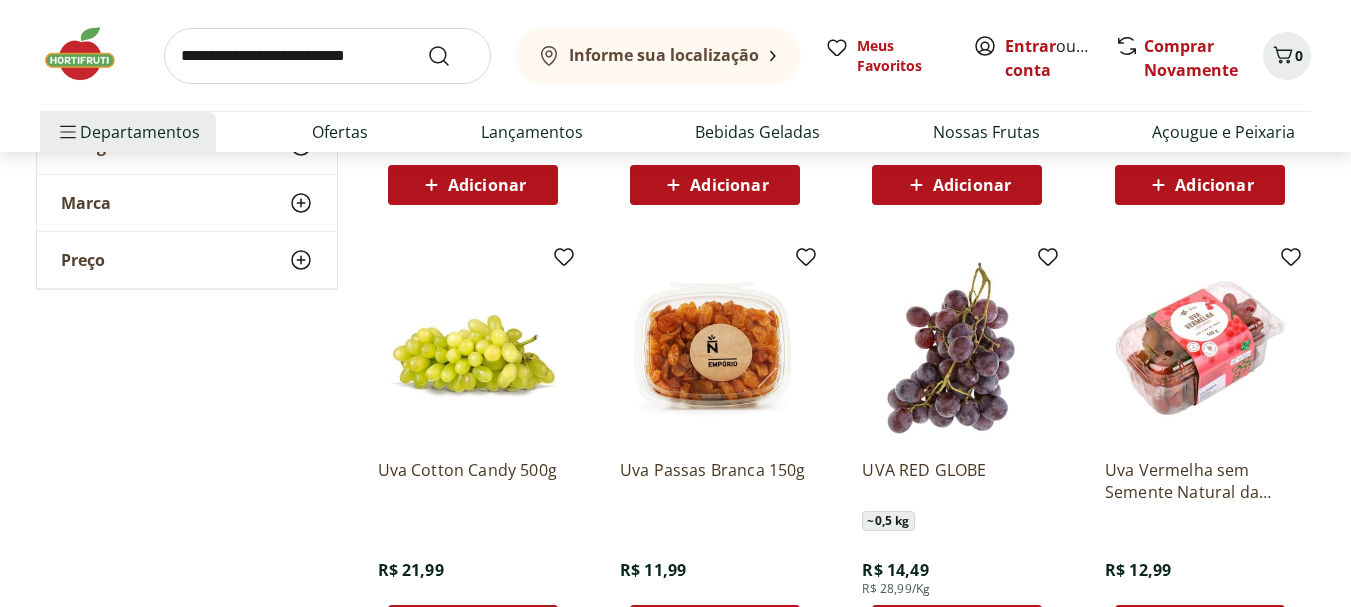 scroll, scrollTop: 727, scrollLeft: 0, axis: vertical 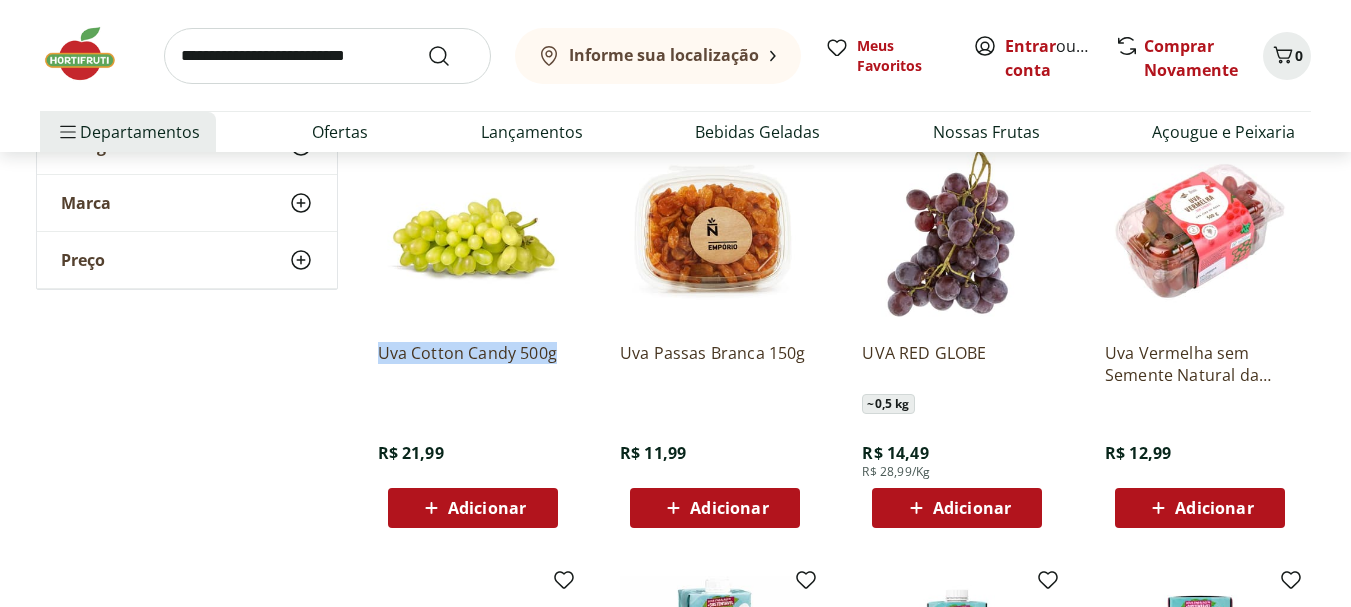 drag, startPoint x: 370, startPoint y: 351, endPoint x: 560, endPoint y: 348, distance: 190.02368 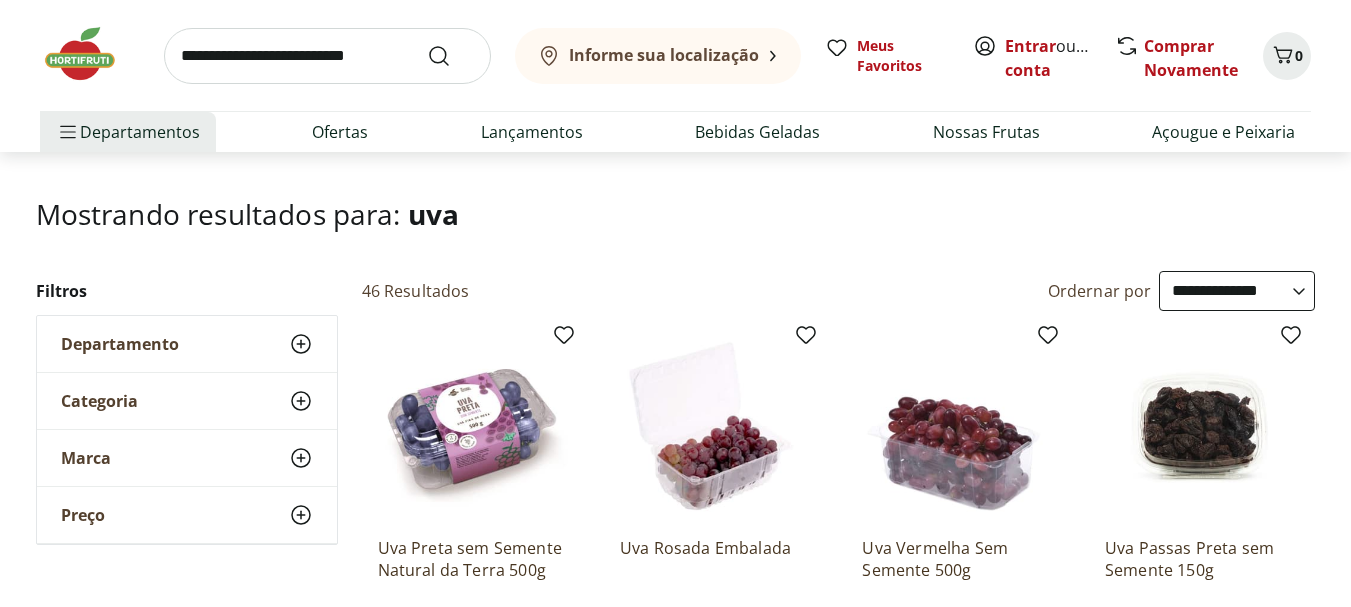 scroll, scrollTop: 0, scrollLeft: 0, axis: both 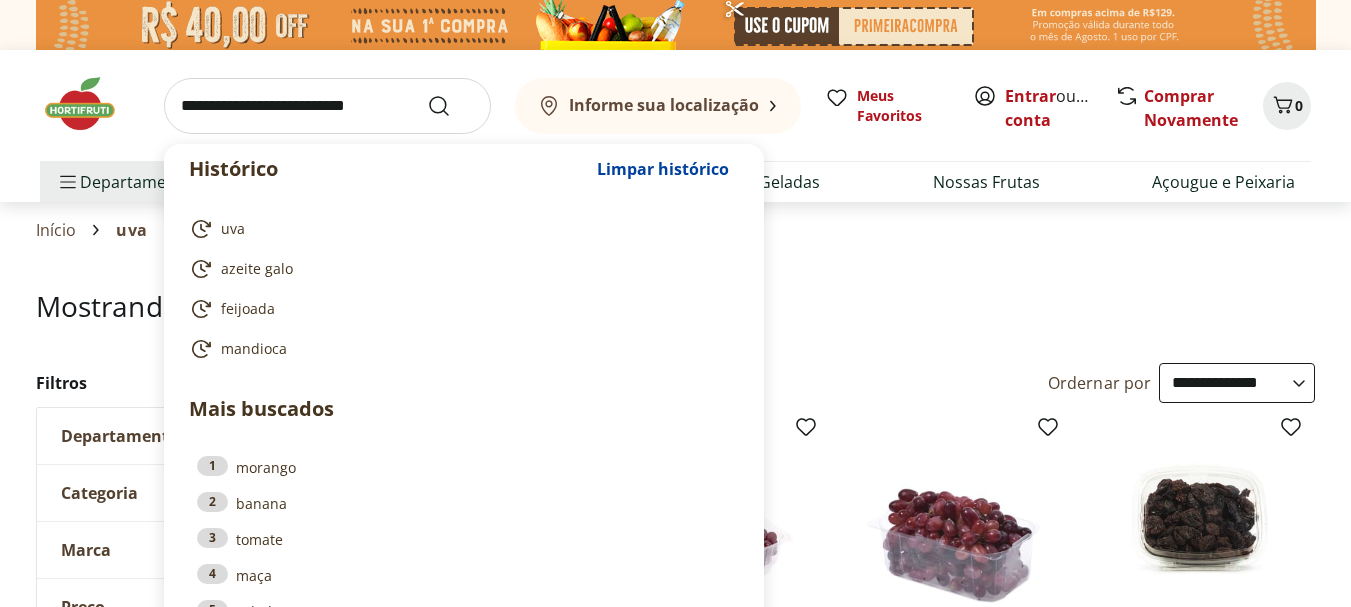 click at bounding box center [327, 106] 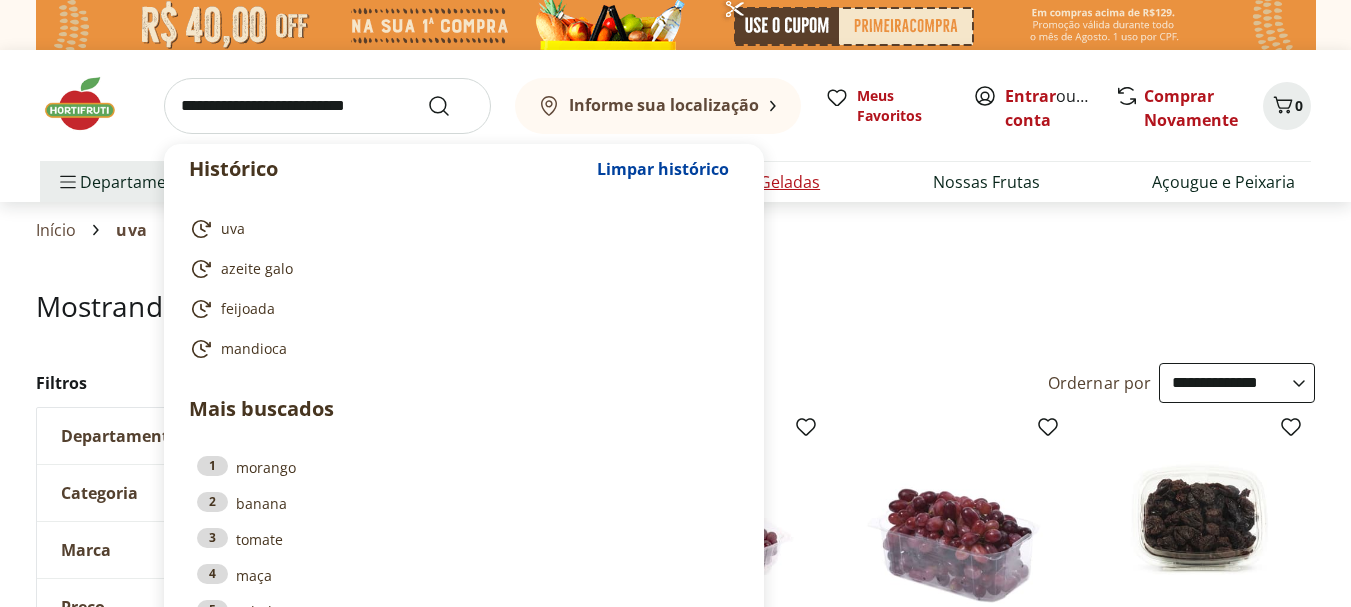 click on "Bebidas Geladas" at bounding box center [757, 182] 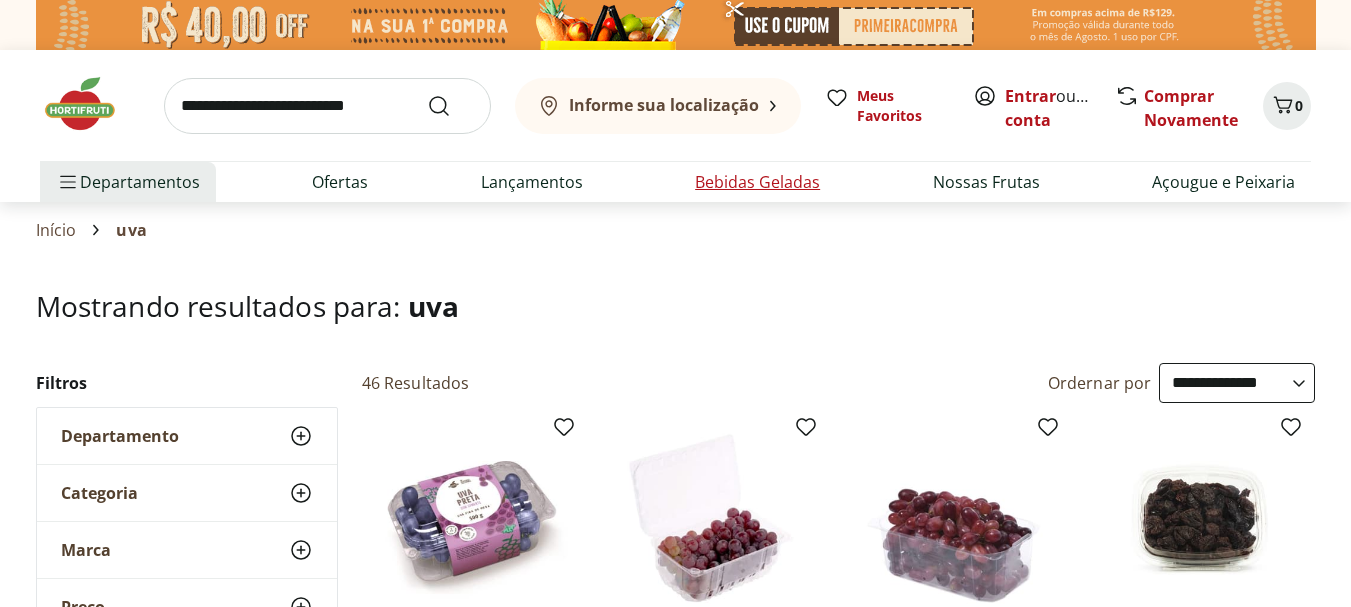 select on "**********" 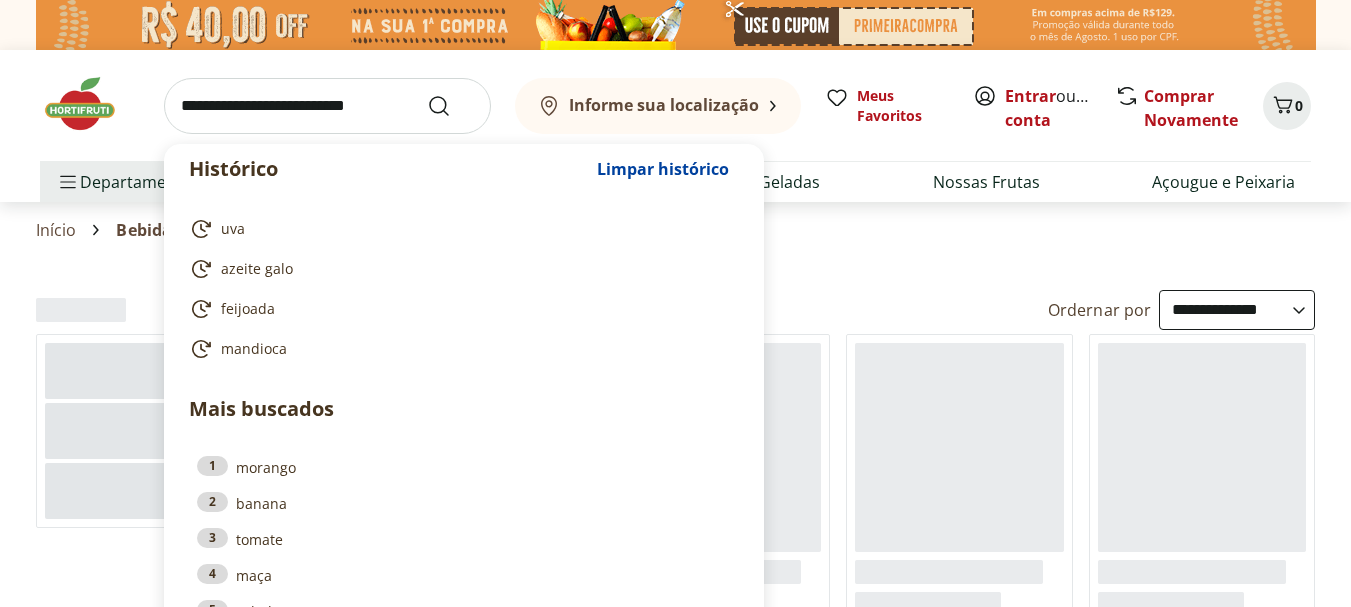 click at bounding box center (327, 106) 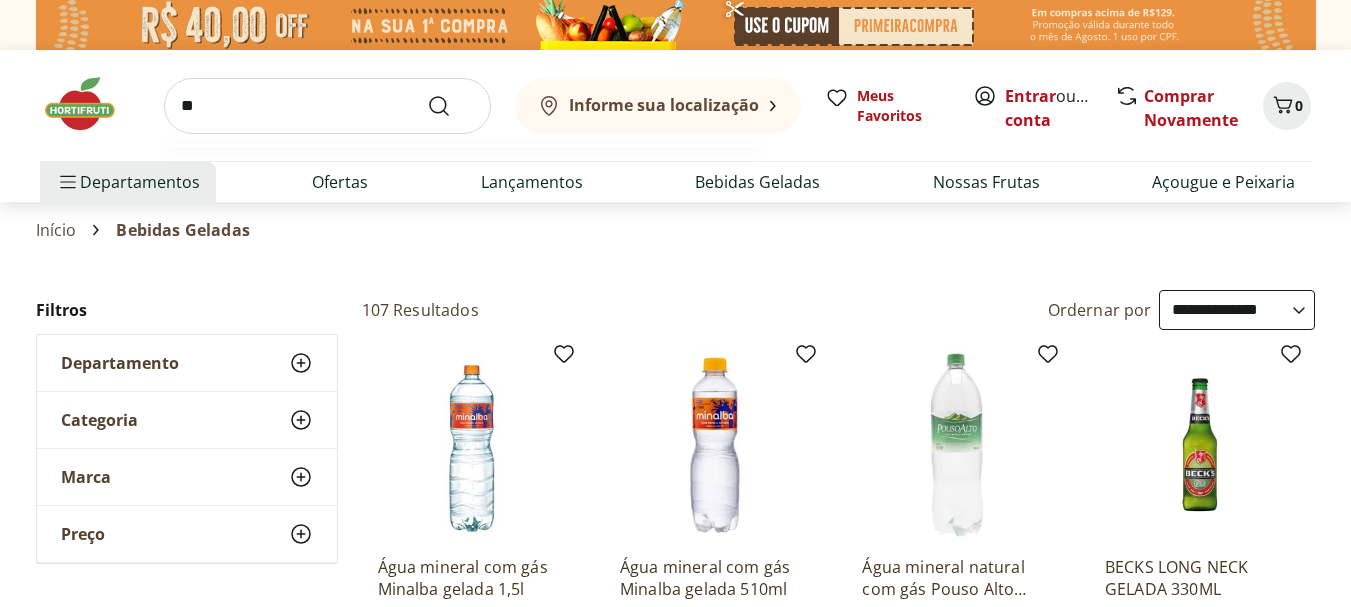 type on "*" 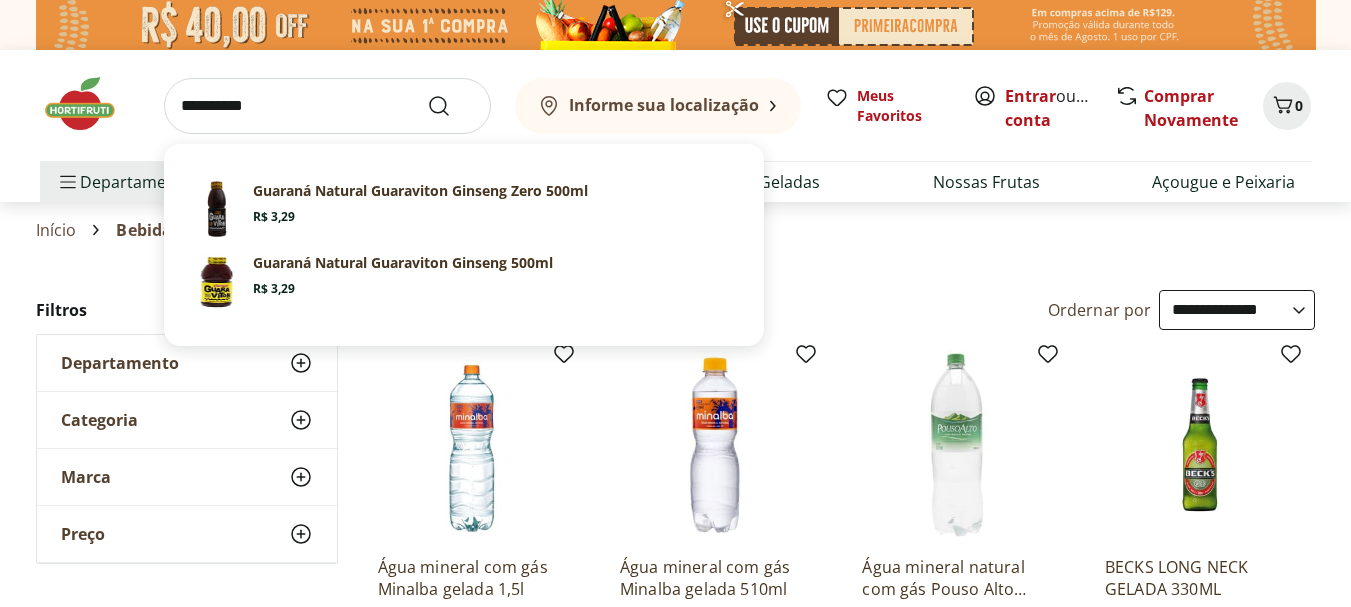 type on "**********" 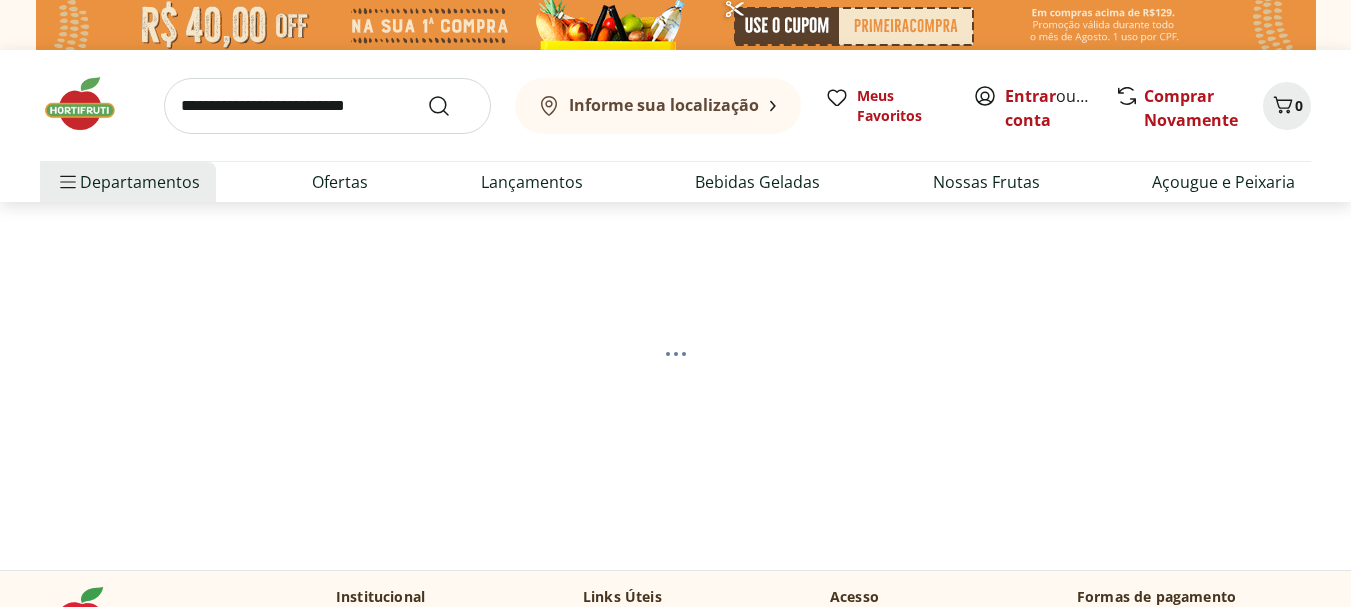 select on "**********" 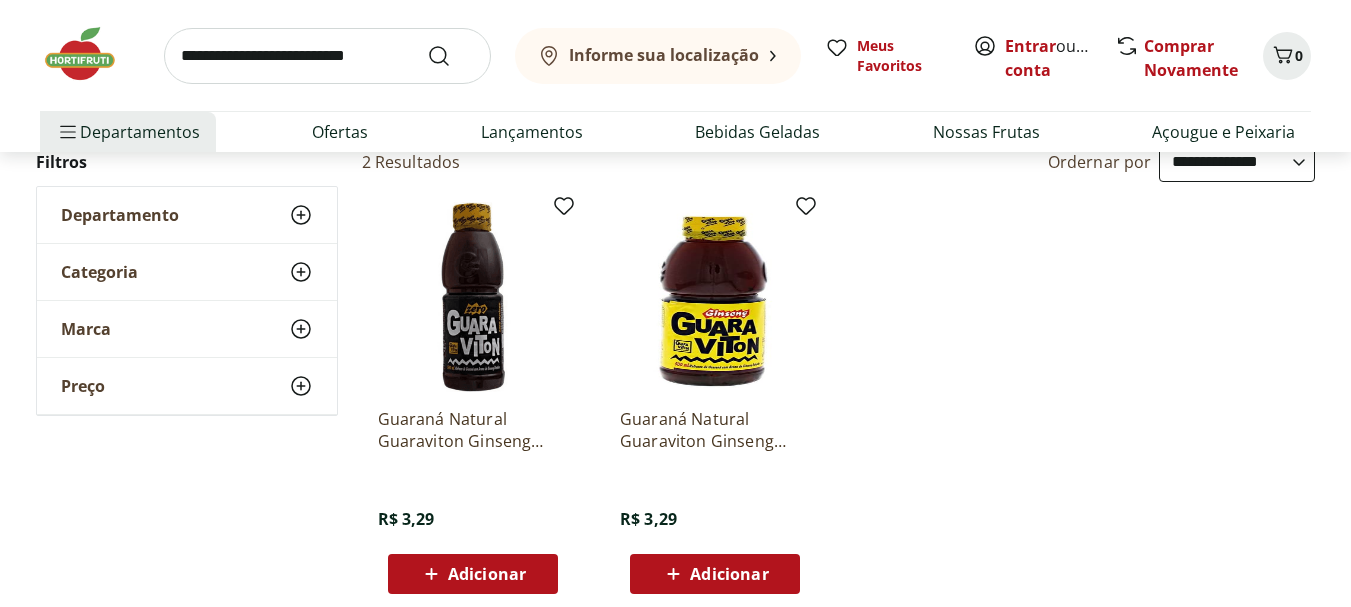 scroll, scrollTop: 217, scrollLeft: 0, axis: vertical 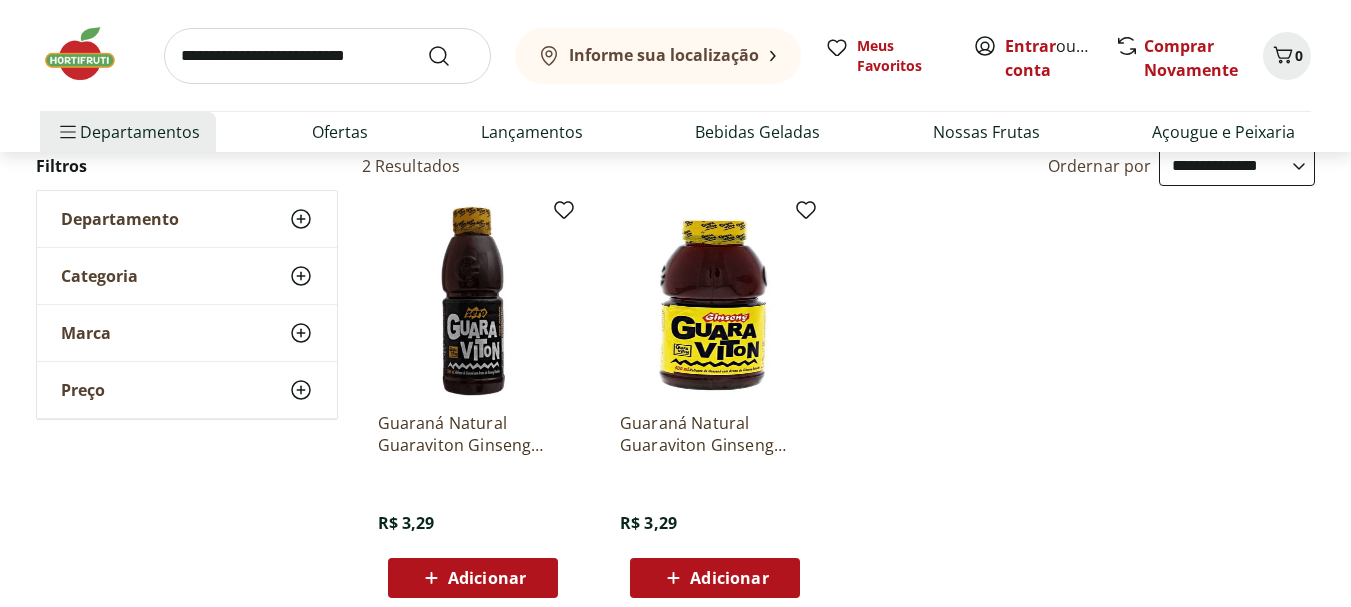 click at bounding box center [715, 301] 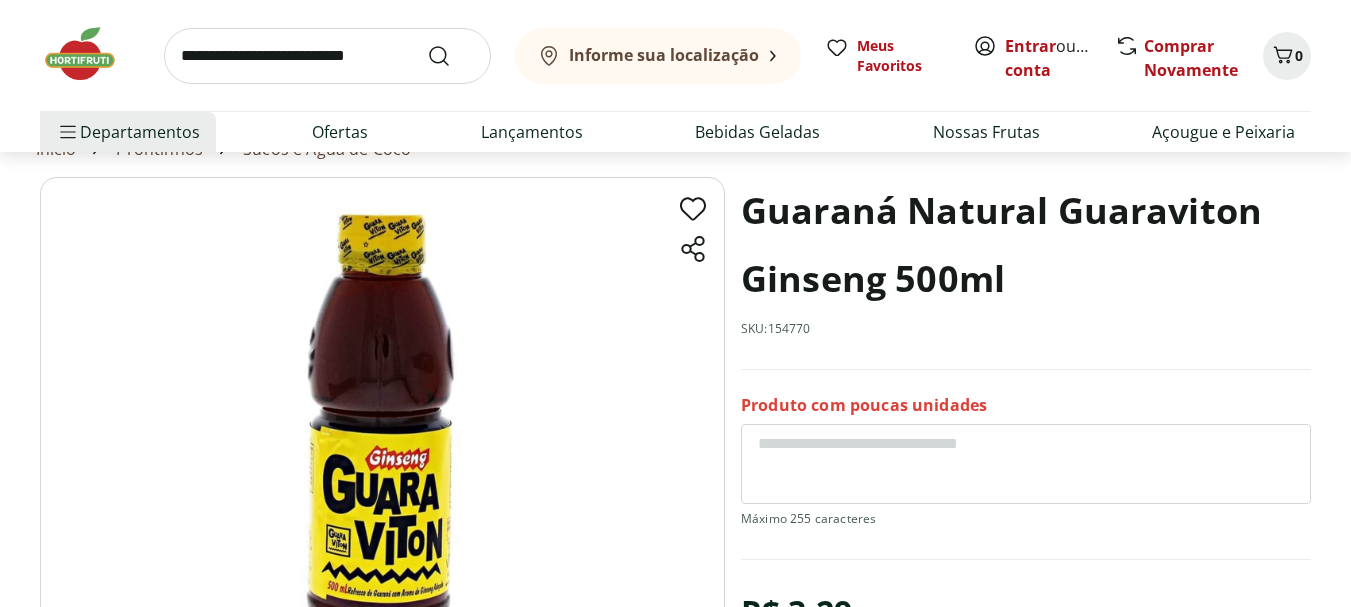 scroll, scrollTop: 21, scrollLeft: 0, axis: vertical 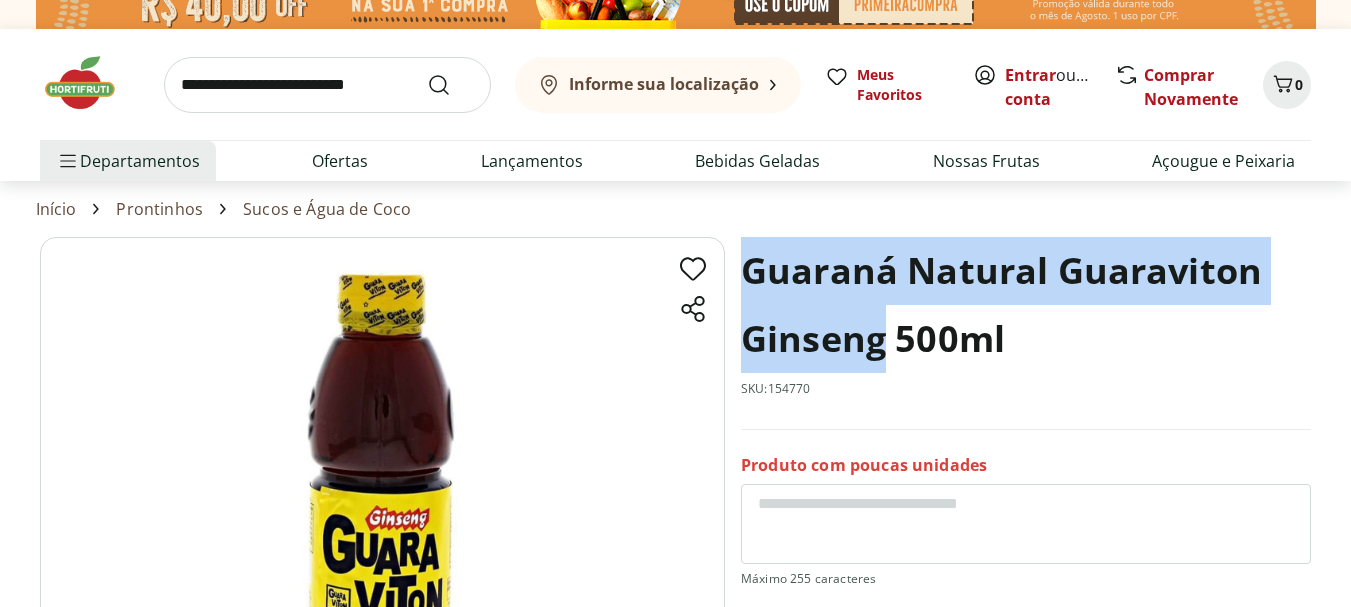 drag, startPoint x: 740, startPoint y: 264, endPoint x: 883, endPoint y: 345, distance: 164.3472 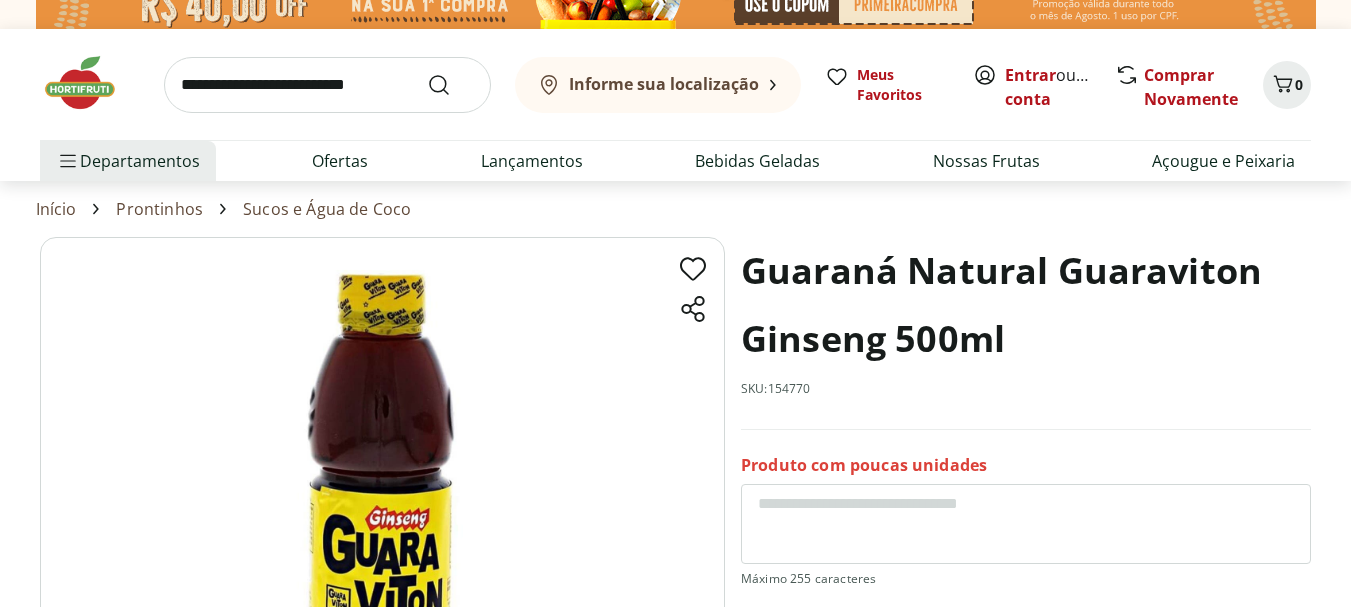 click at bounding box center (327, 85) 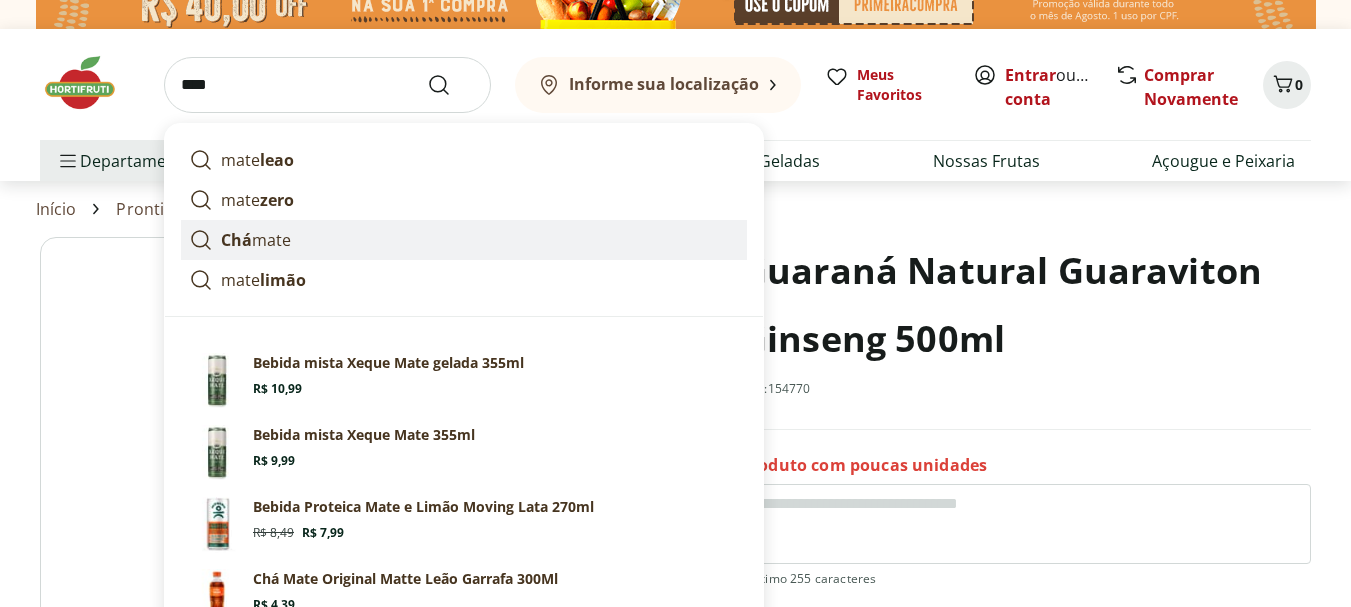click on "Chá  mate" at bounding box center [256, 240] 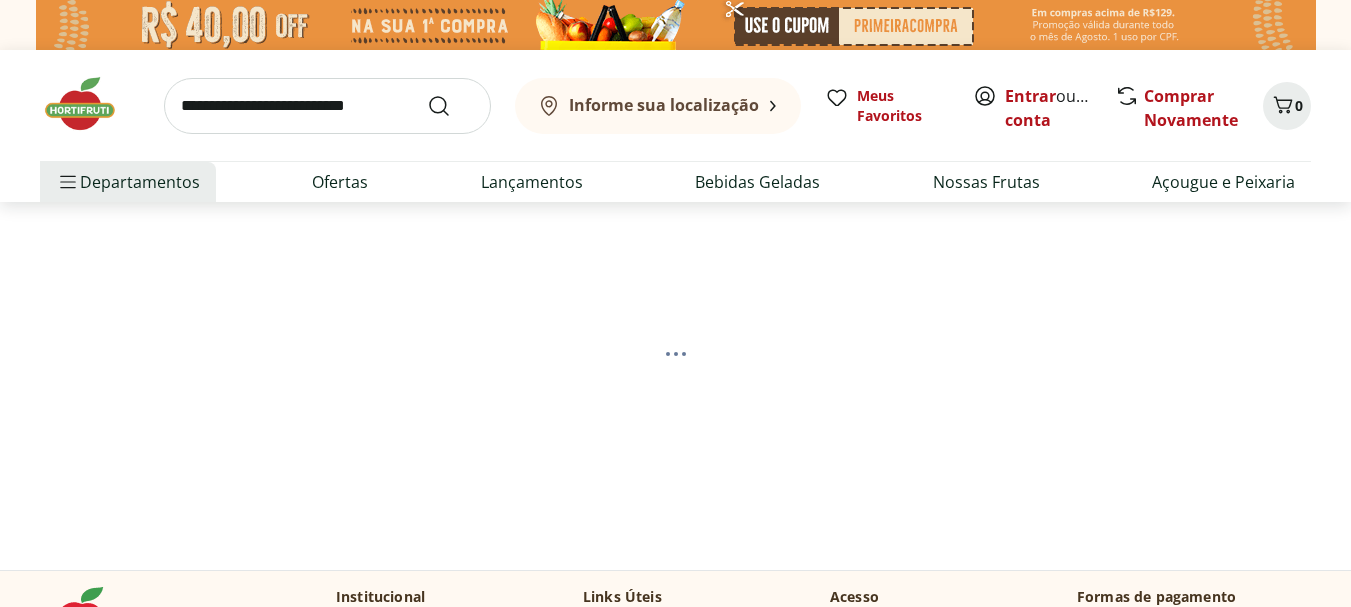 scroll, scrollTop: 0, scrollLeft: 0, axis: both 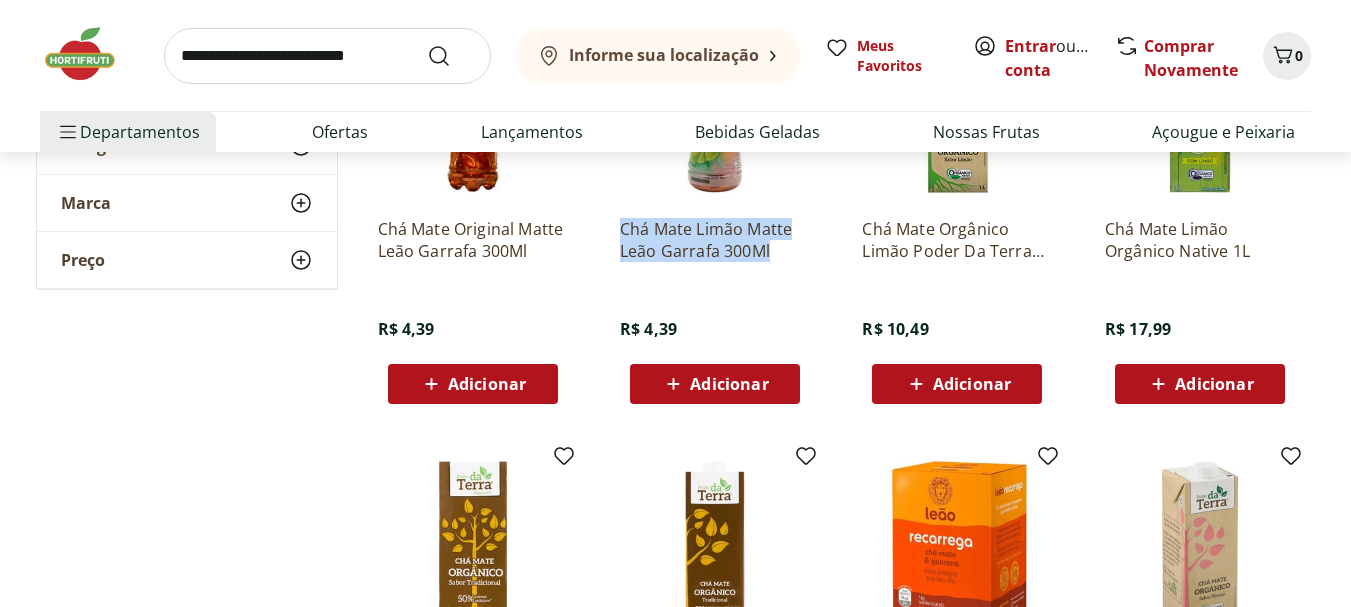 drag, startPoint x: 615, startPoint y: 224, endPoint x: 800, endPoint y: 253, distance: 187.25919 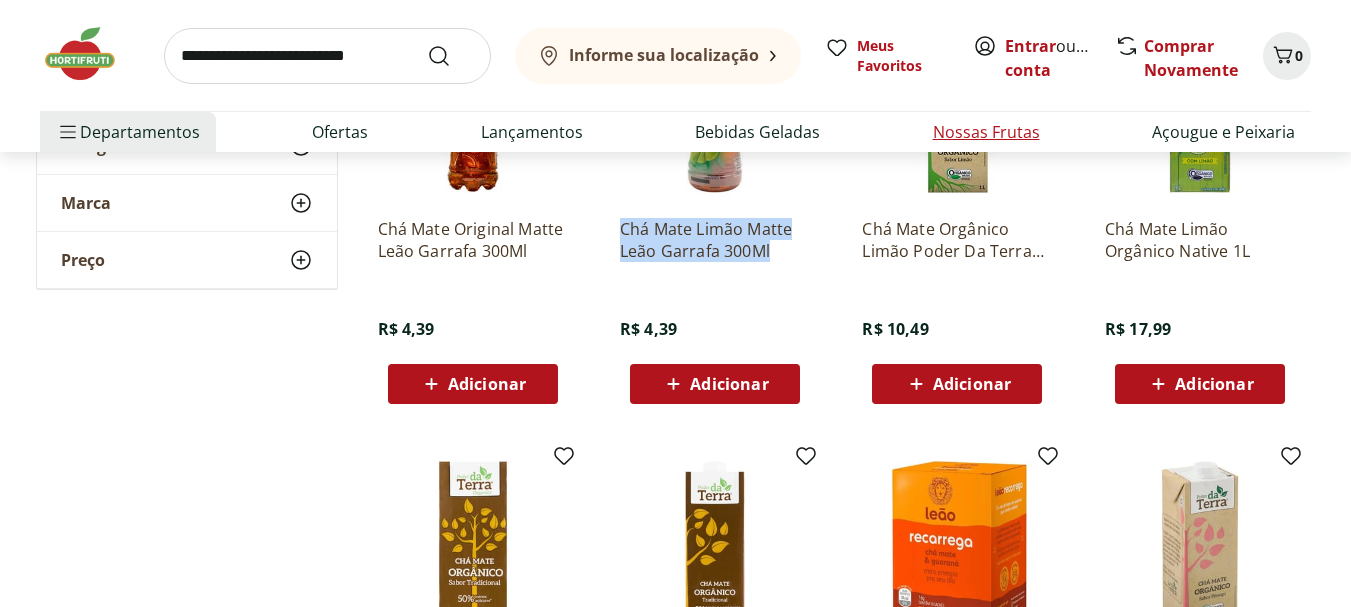 click on "Nossas Frutas" at bounding box center [986, 132] 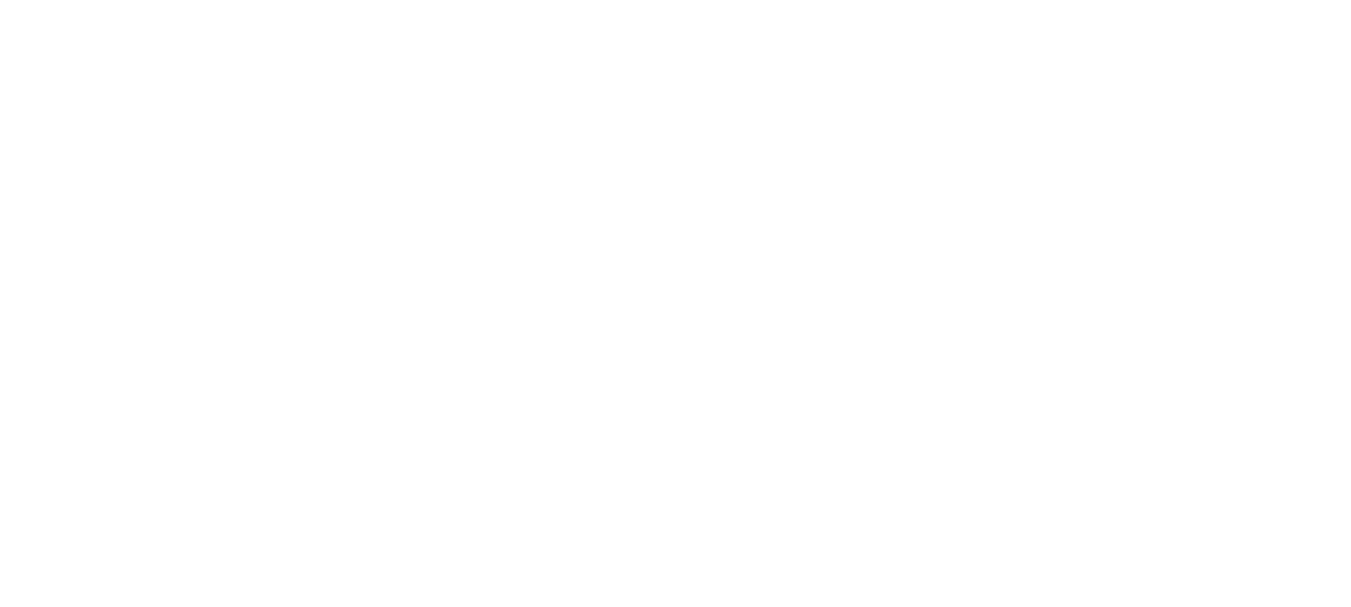 scroll, scrollTop: 0, scrollLeft: 0, axis: both 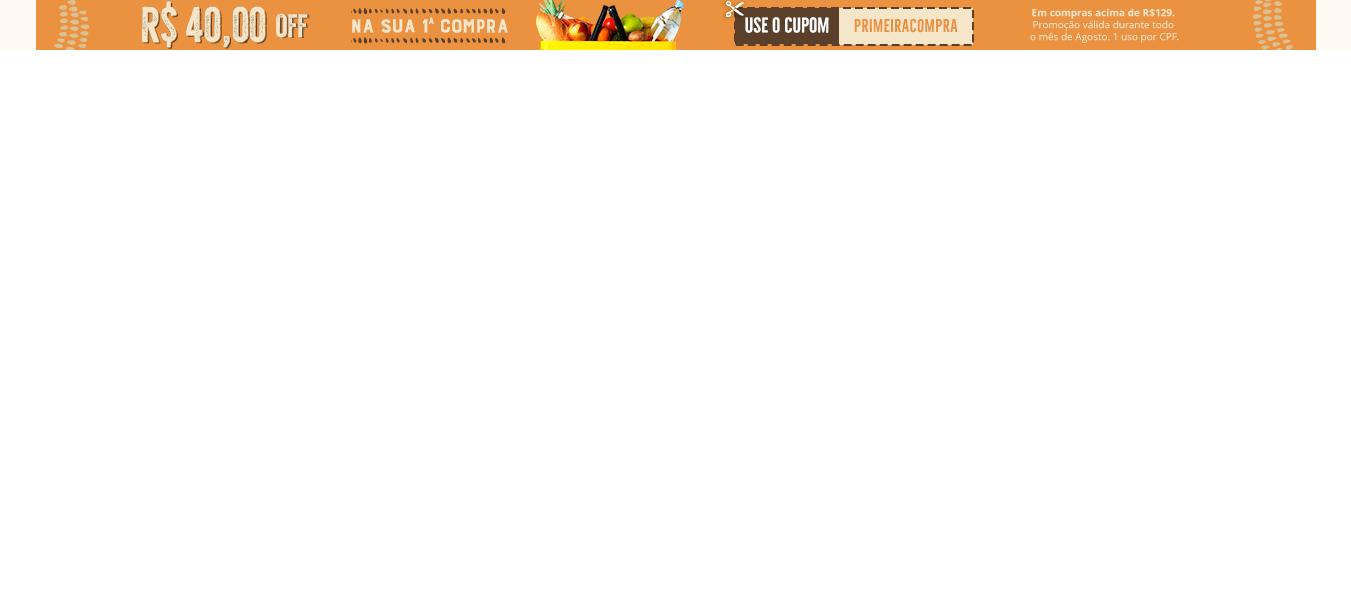 select on "**********" 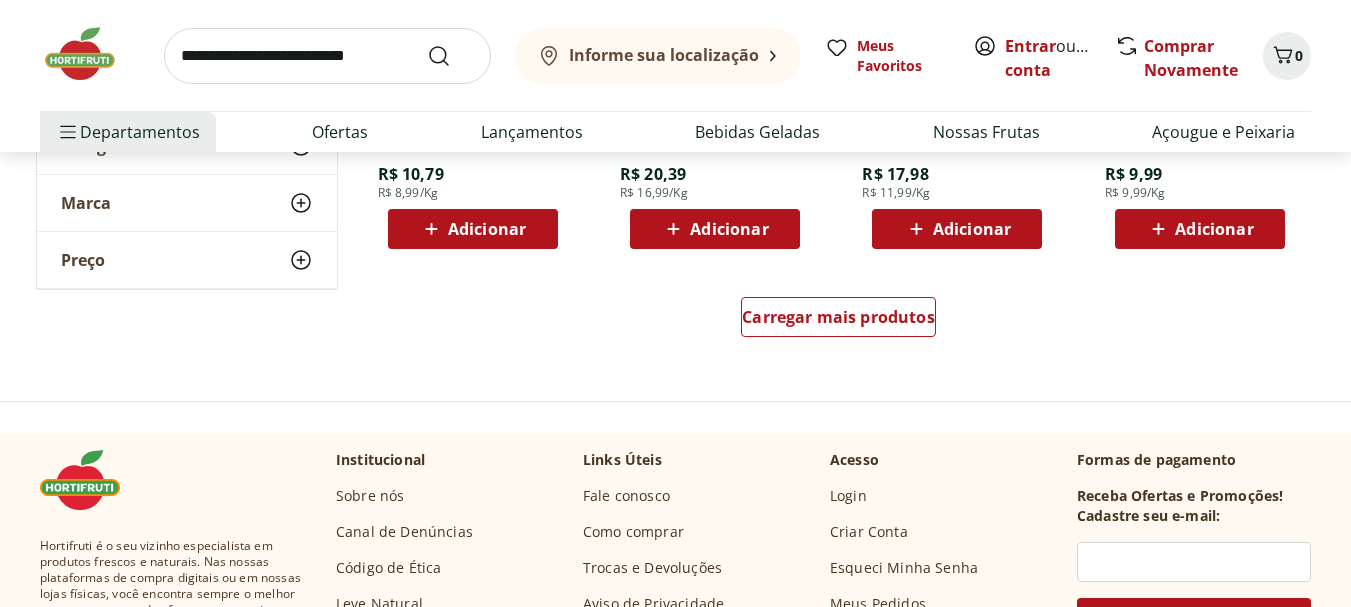 scroll, scrollTop: 1355, scrollLeft: 0, axis: vertical 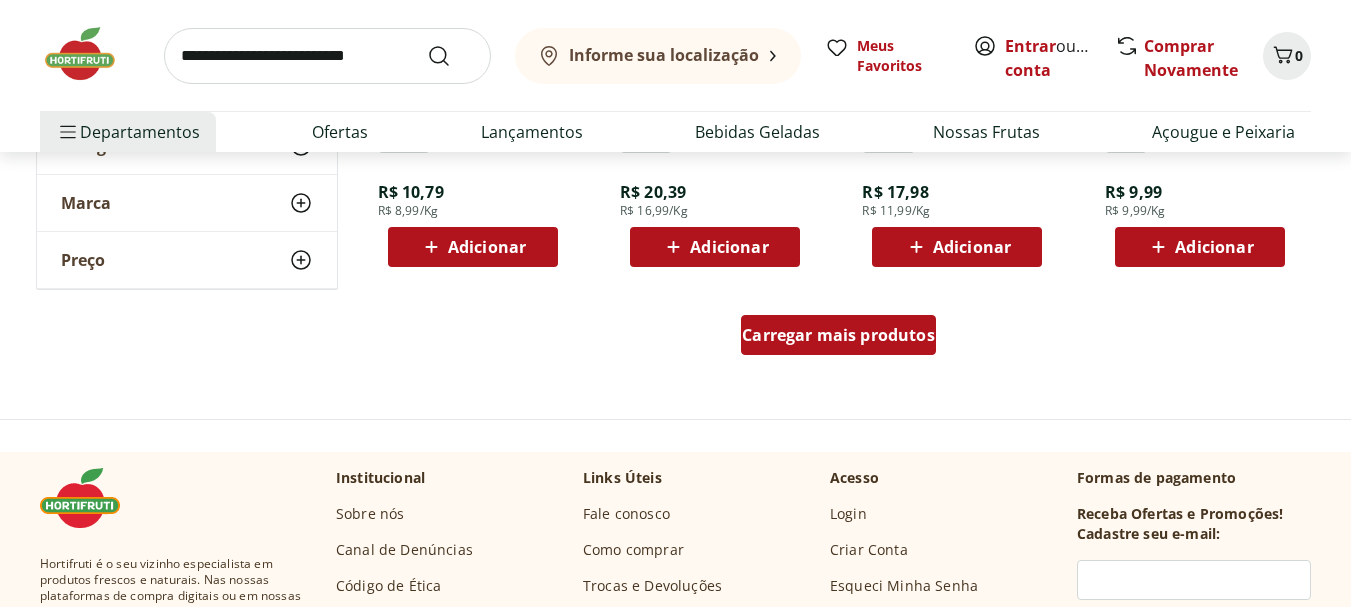 click on "Carregar mais produtos" at bounding box center (838, 335) 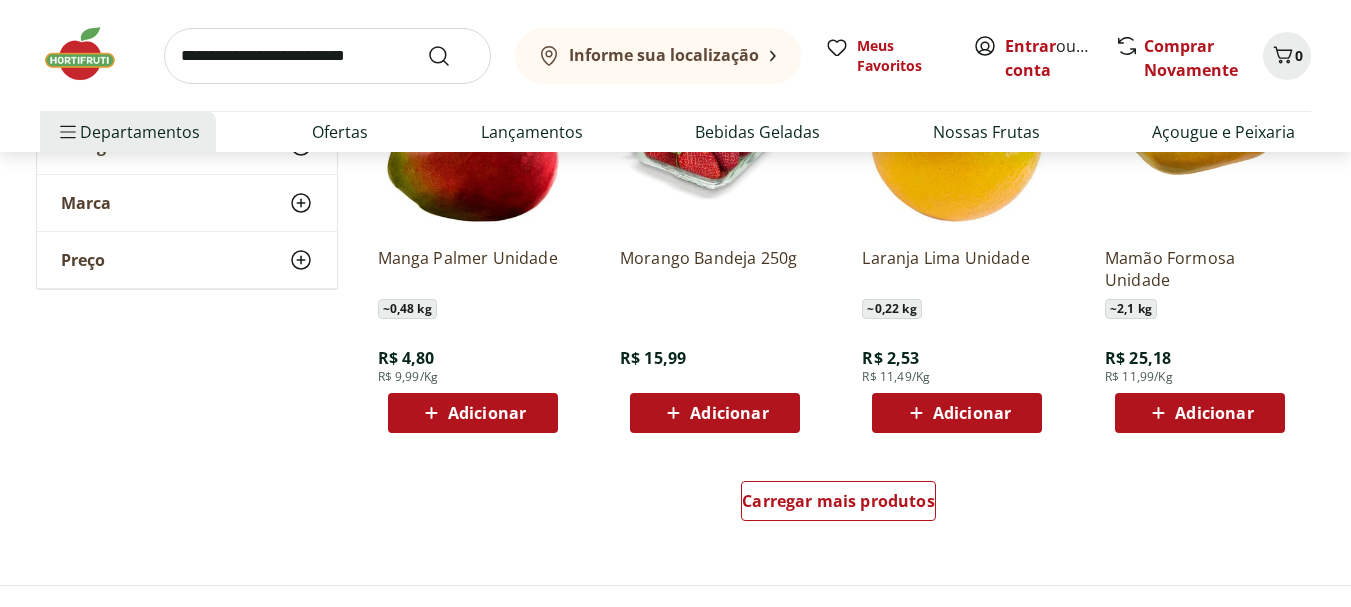 scroll, scrollTop: 2477, scrollLeft: 0, axis: vertical 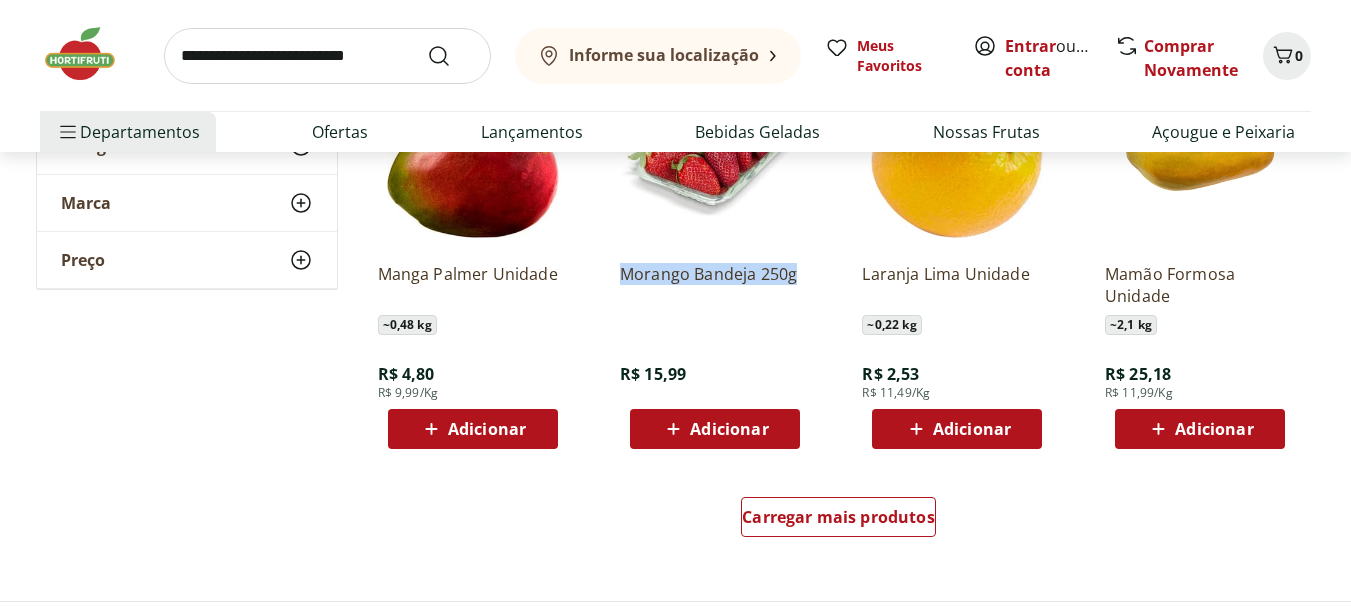 drag, startPoint x: 614, startPoint y: 275, endPoint x: 811, endPoint y: 302, distance: 198.84164 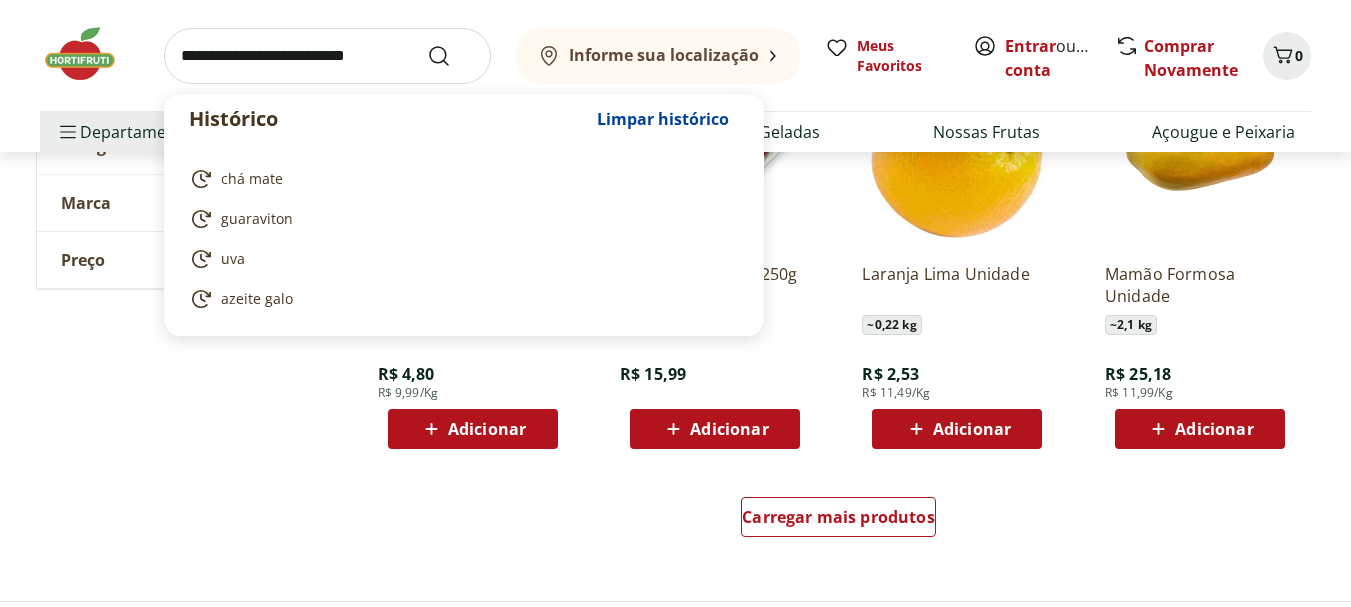 click at bounding box center (327, 56) 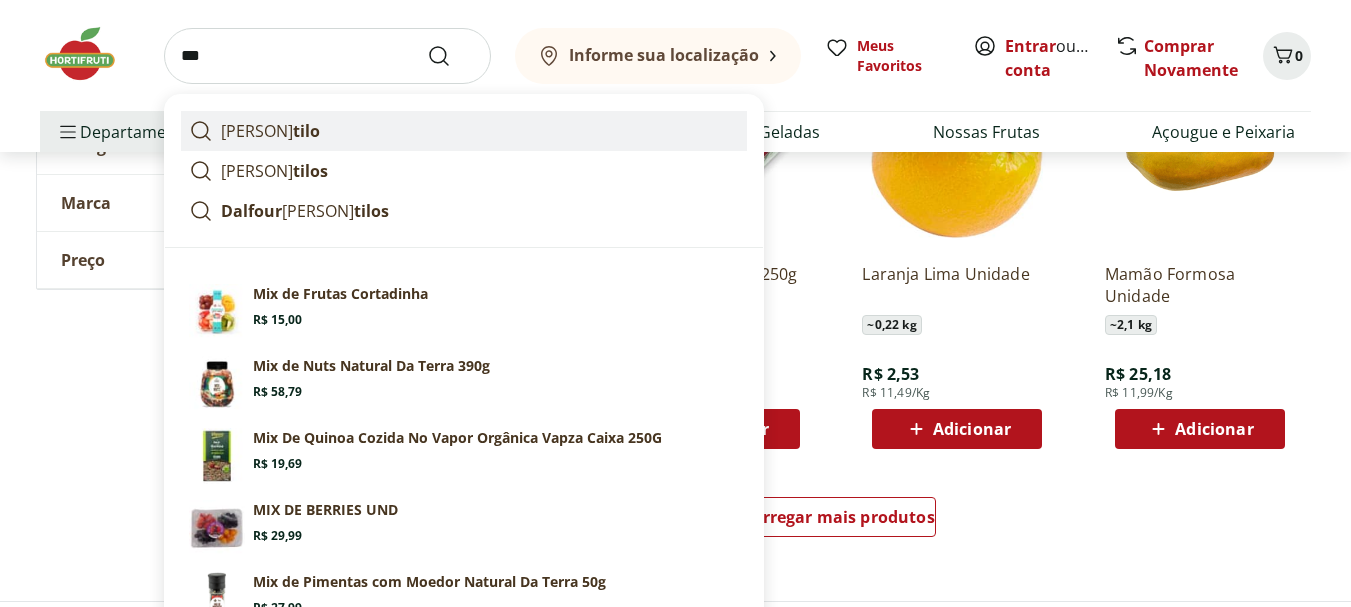click on "tilo" at bounding box center [306, 131] 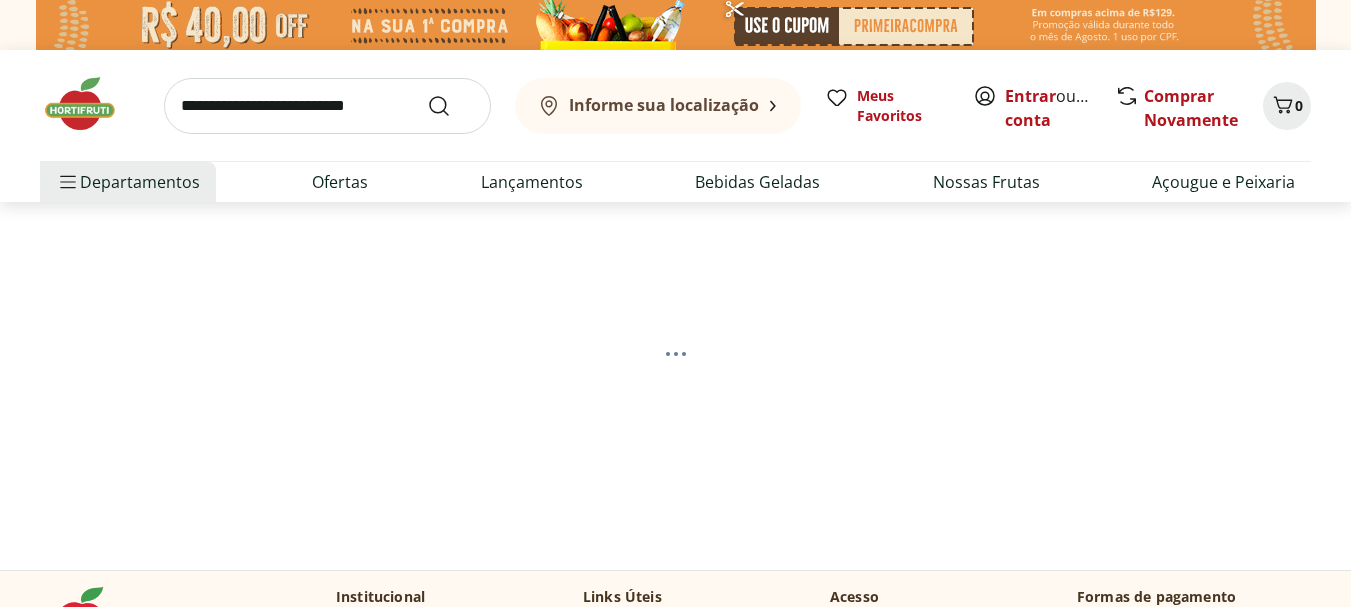 scroll, scrollTop: 0, scrollLeft: 0, axis: both 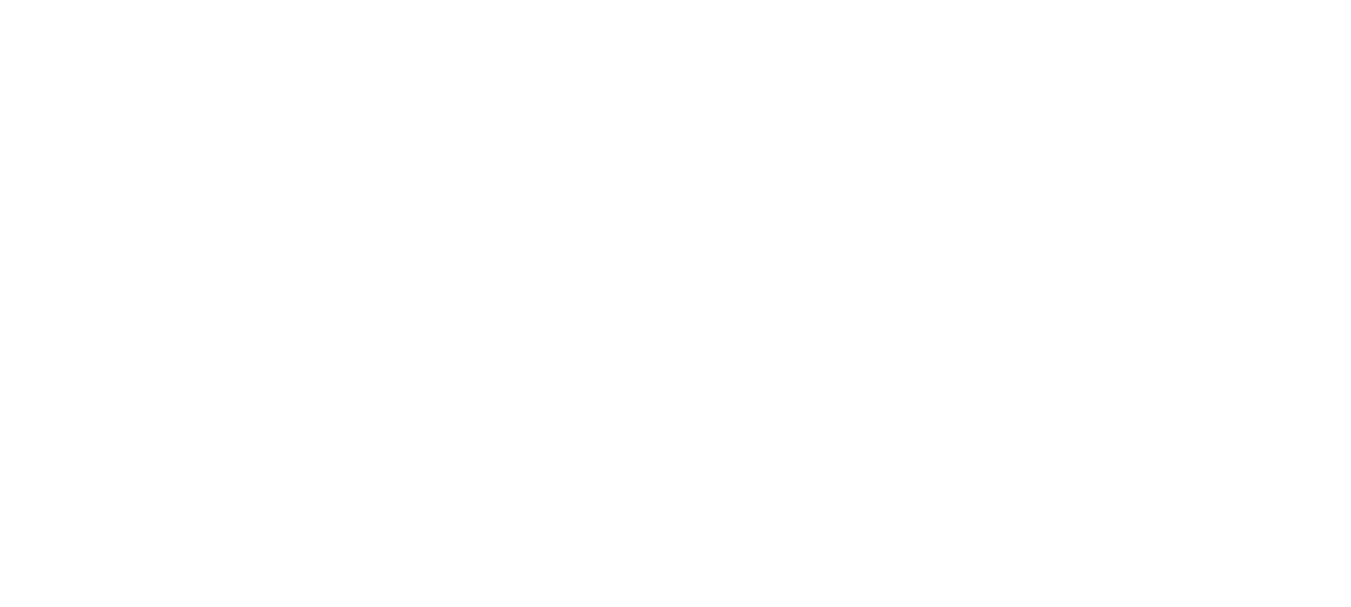 select on "**********" 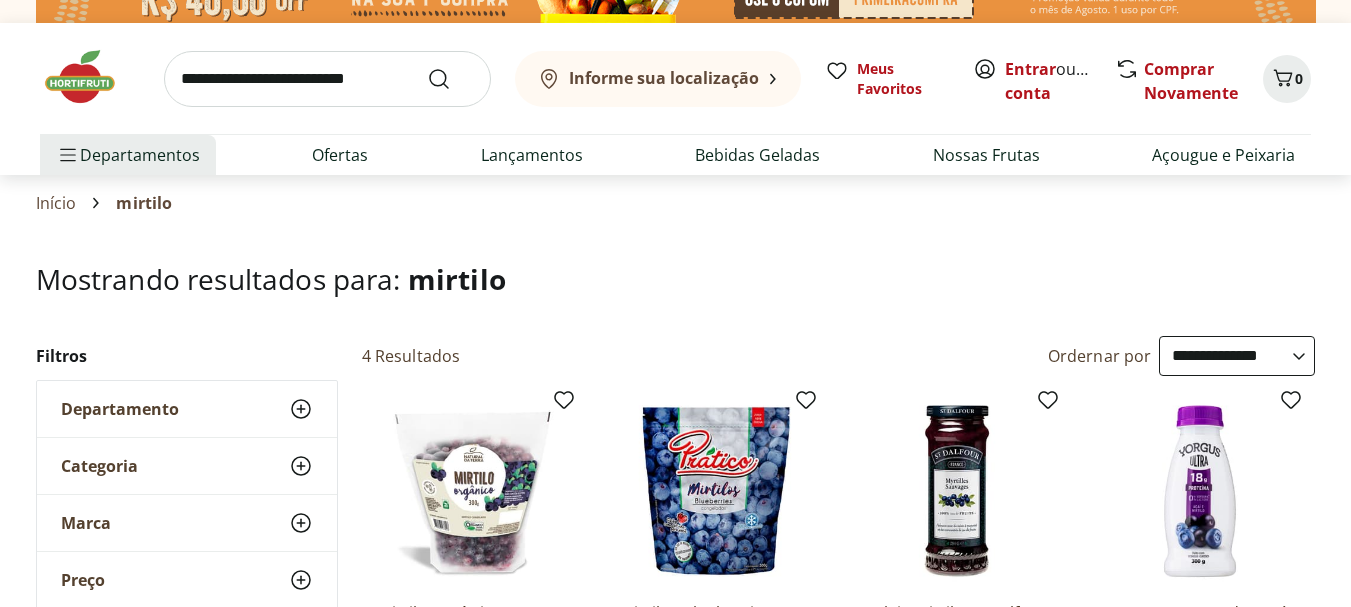 scroll, scrollTop: 23, scrollLeft: 0, axis: vertical 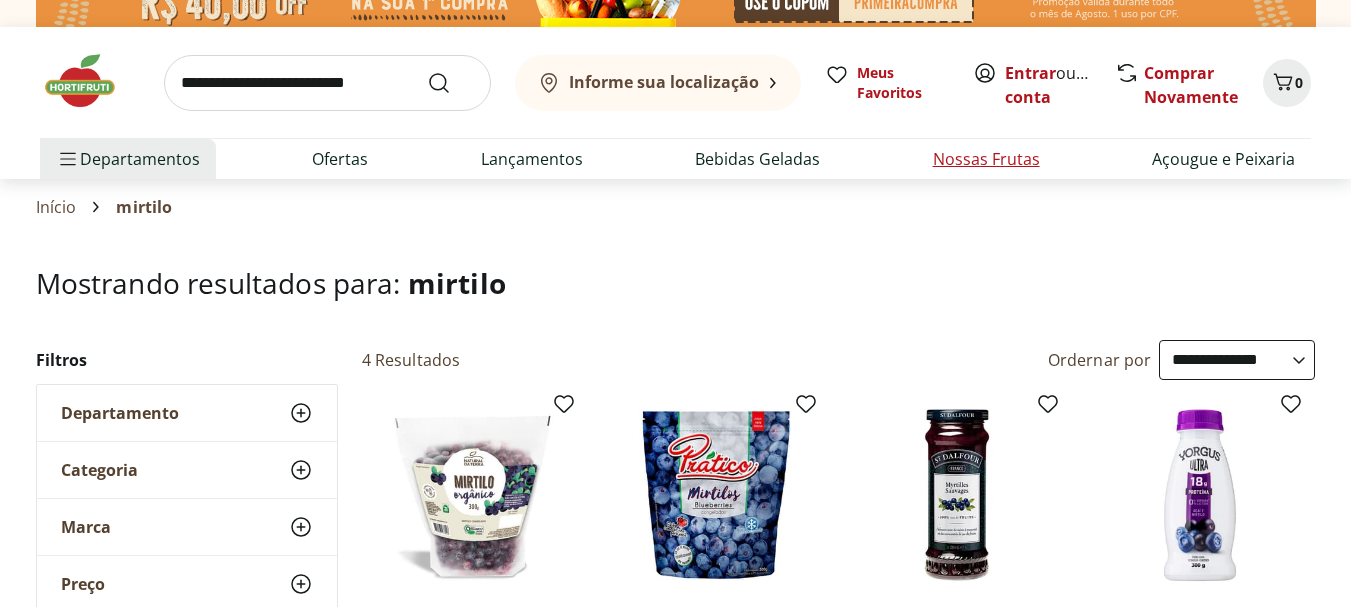 click on "Nossas Frutas" at bounding box center [986, 159] 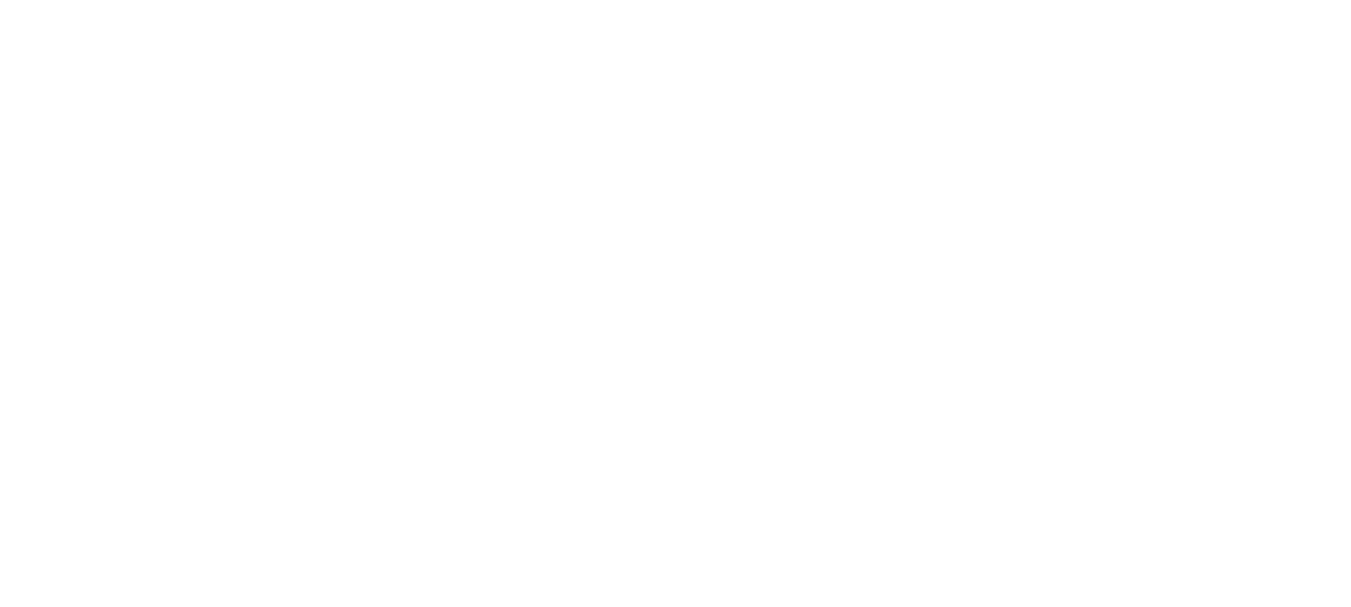 scroll, scrollTop: 0, scrollLeft: 0, axis: both 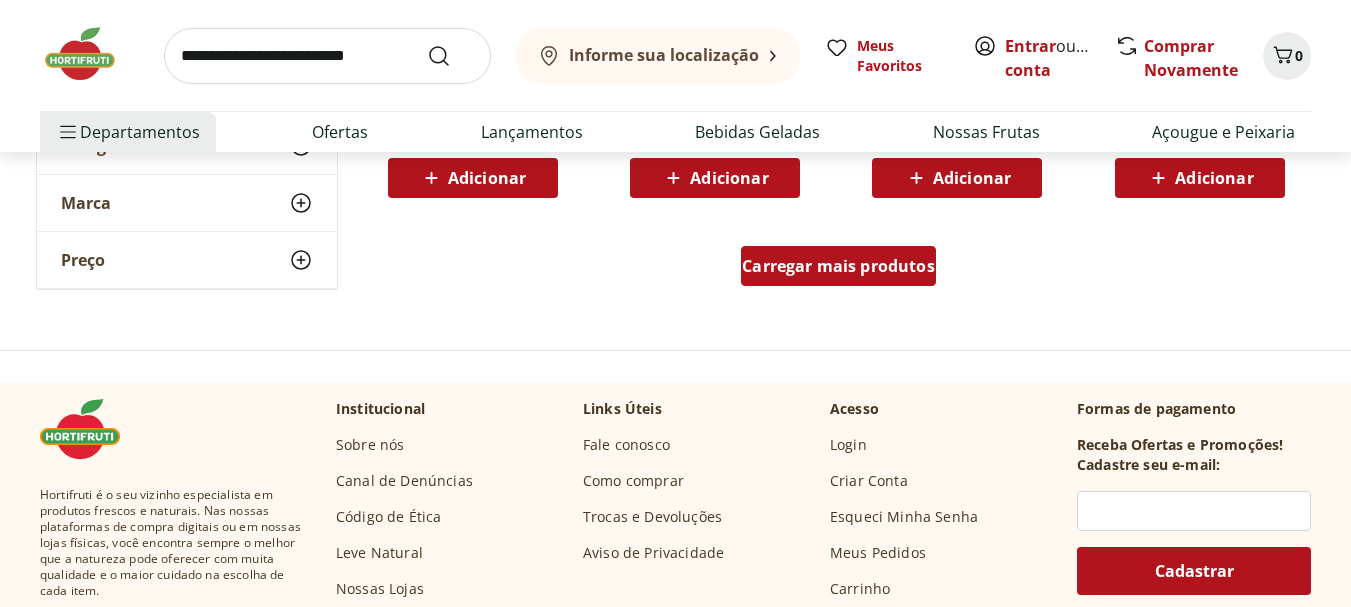 click on "Carregar mais produtos" at bounding box center [838, 266] 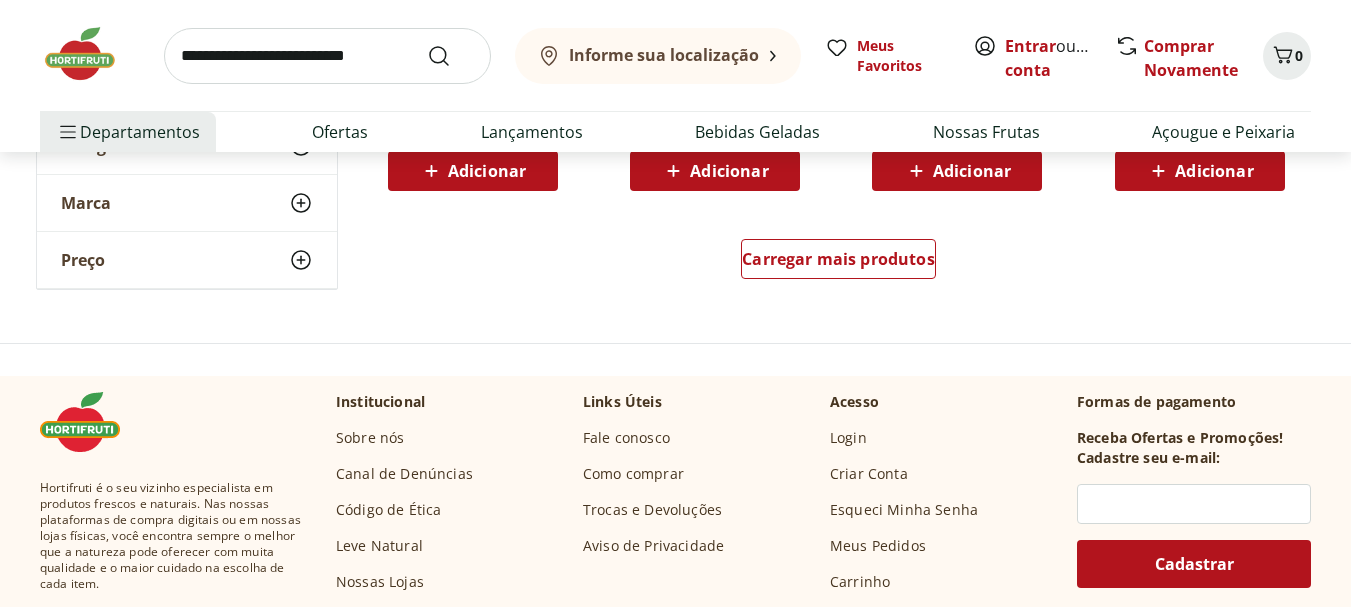 scroll, scrollTop: 2776, scrollLeft: 0, axis: vertical 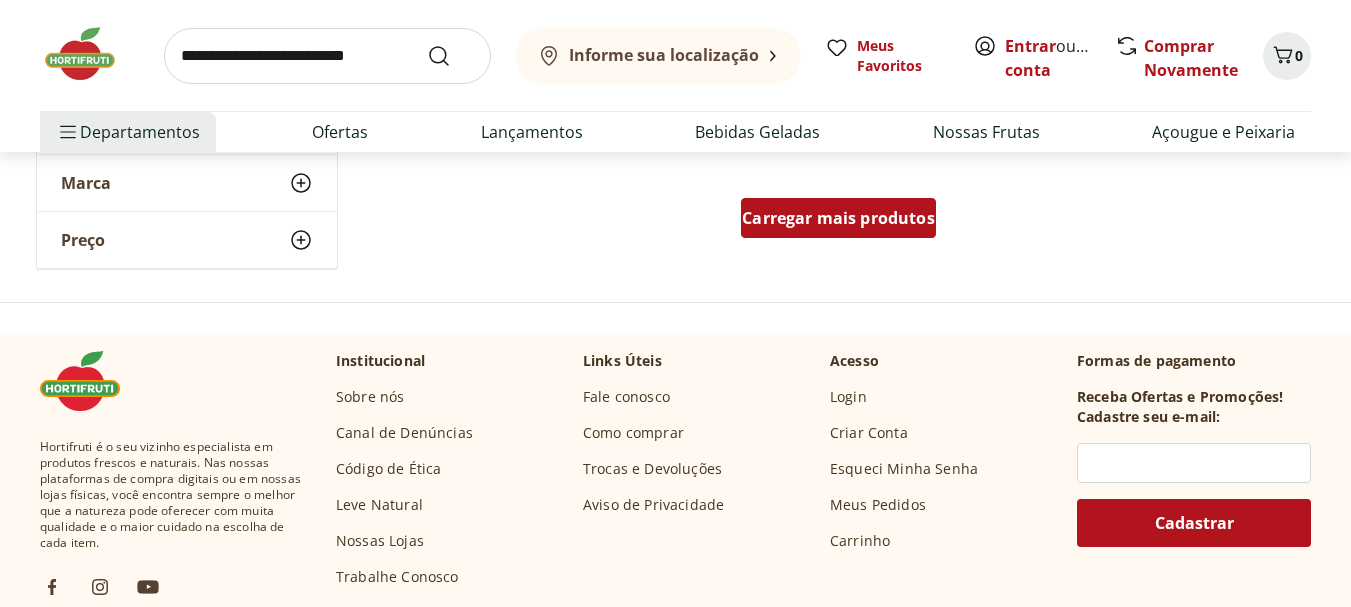 click on "Carregar mais produtos" at bounding box center [838, 218] 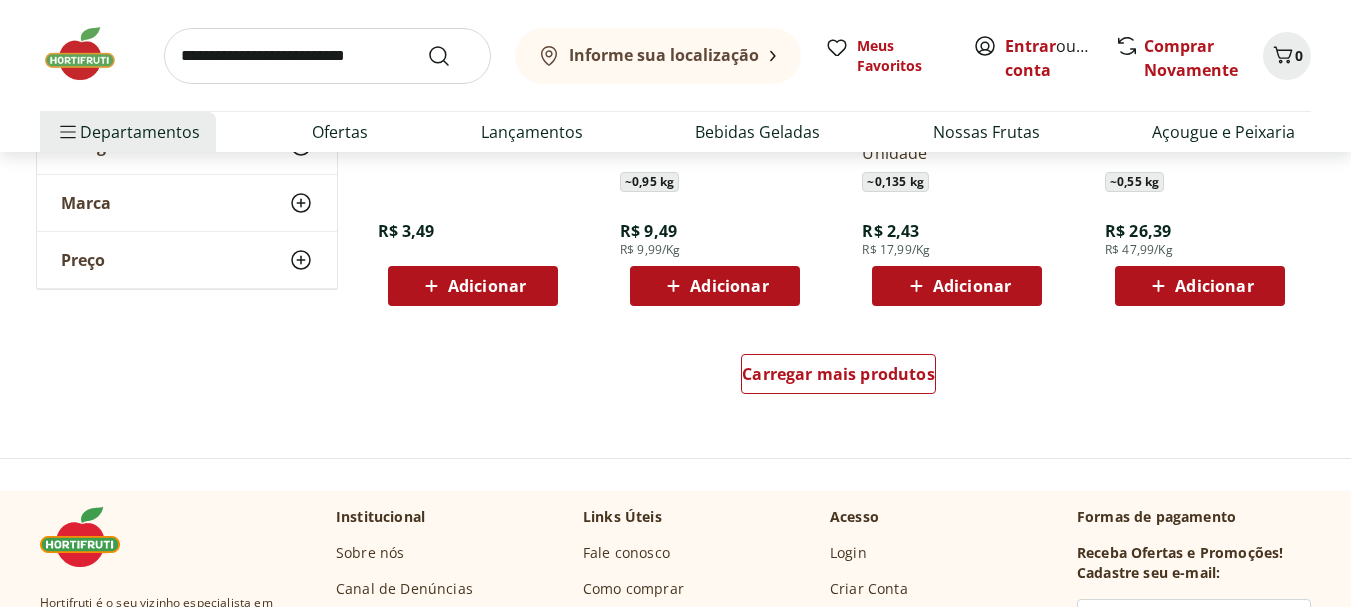 scroll, scrollTop: 3945, scrollLeft: 0, axis: vertical 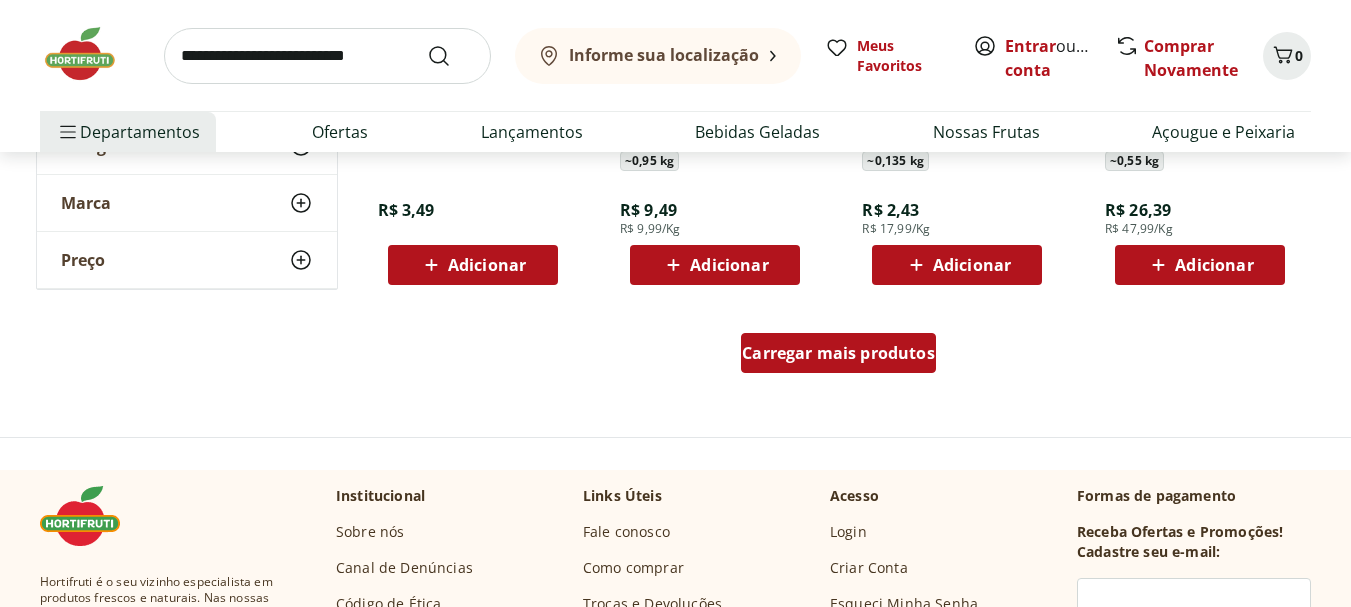 click on "Carregar mais produtos" at bounding box center (838, 353) 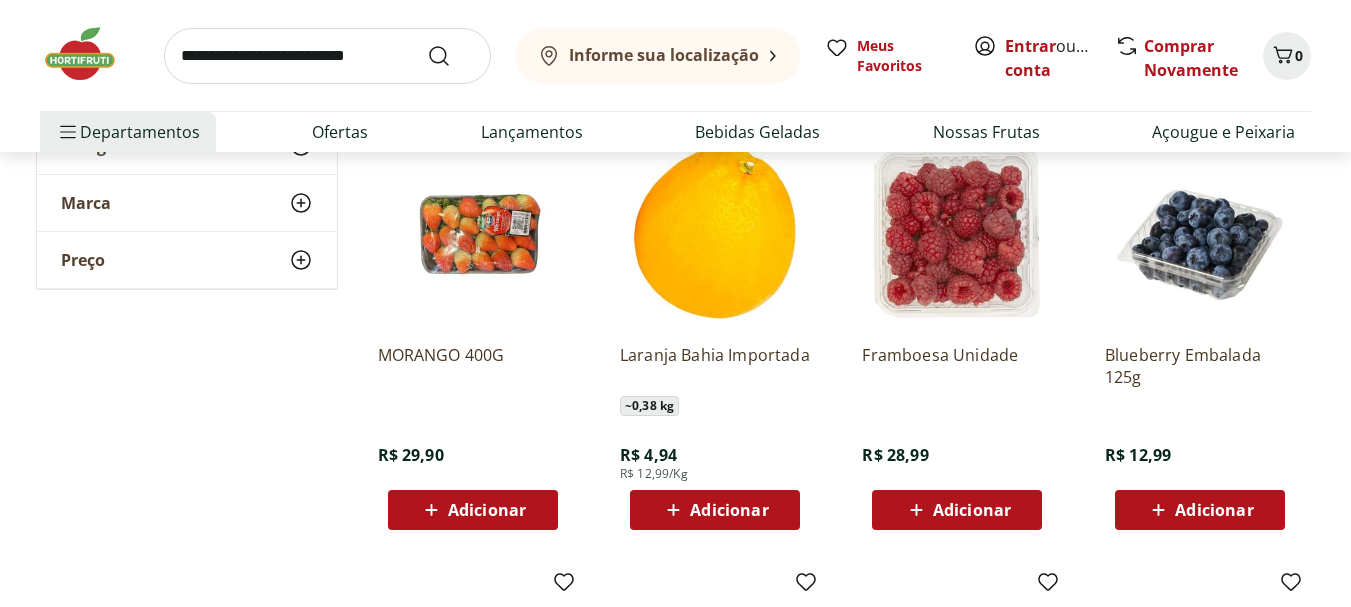 scroll, scrollTop: 4137, scrollLeft: 0, axis: vertical 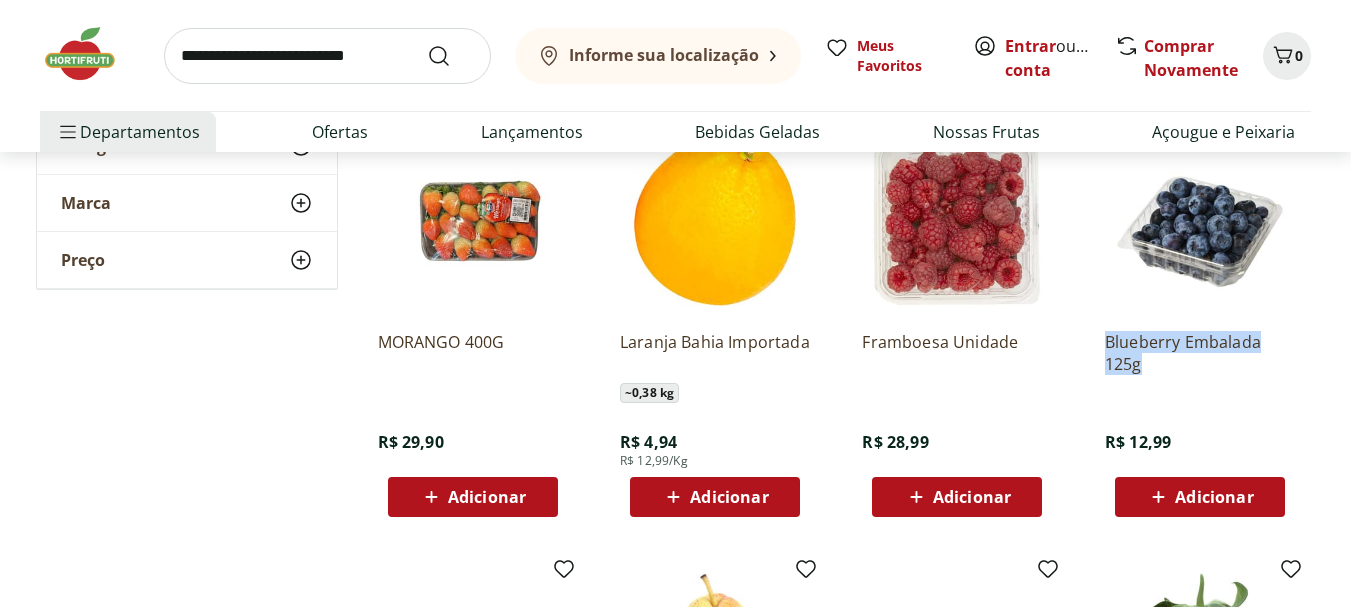 drag, startPoint x: 1101, startPoint y: 334, endPoint x: 1154, endPoint y: 364, distance: 60.90156 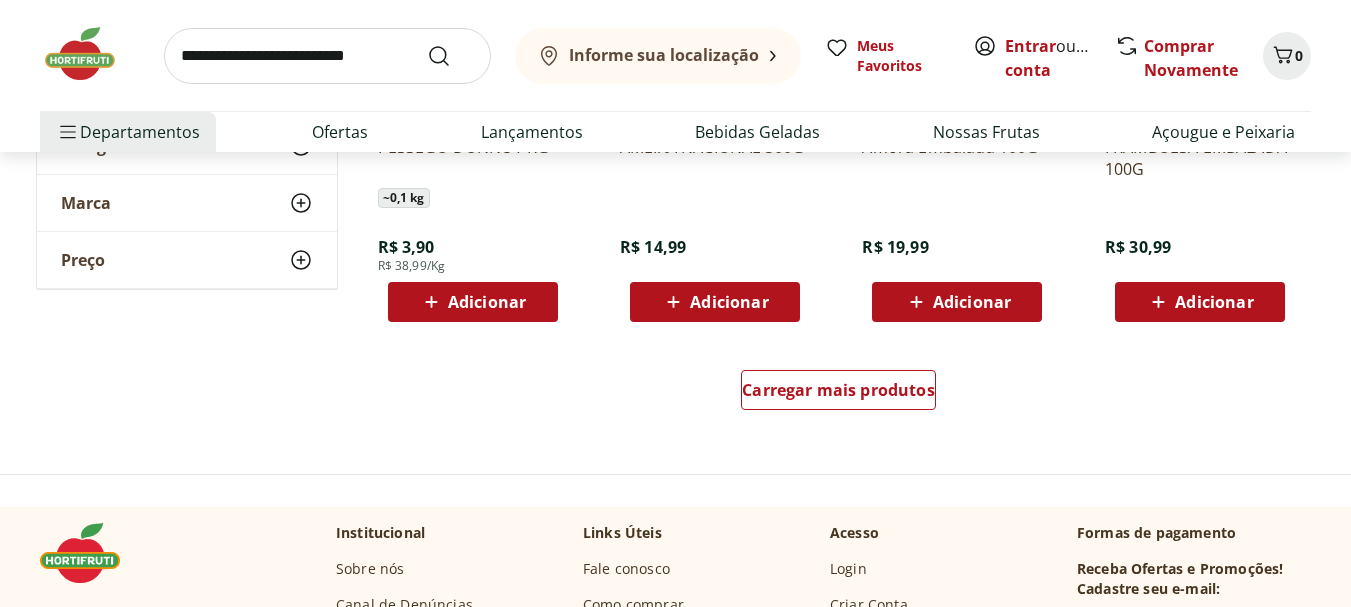 scroll, scrollTop: 5276, scrollLeft: 0, axis: vertical 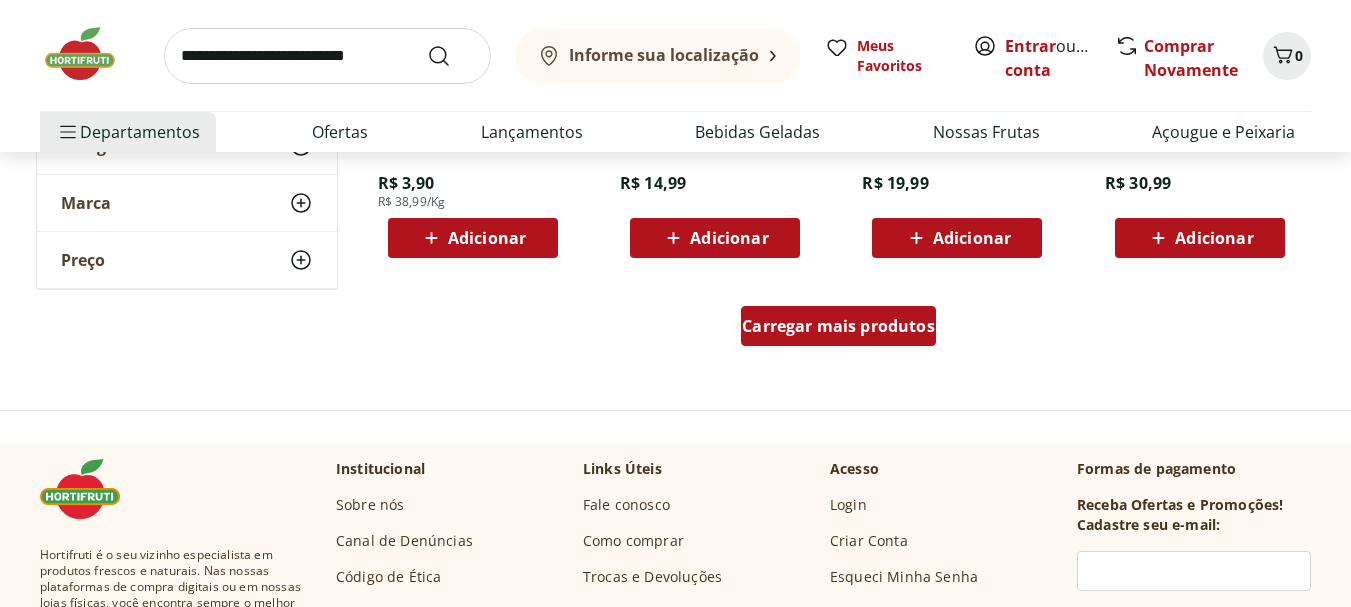 click on "Carregar mais produtos" at bounding box center (838, 326) 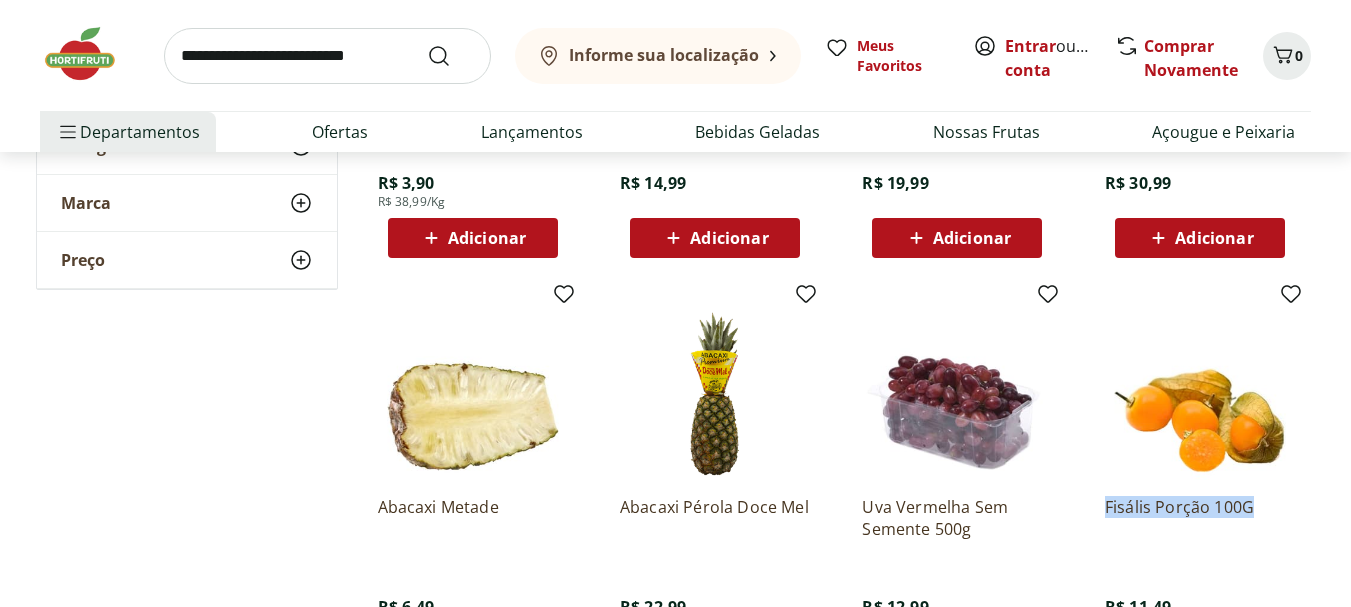 drag, startPoint x: 1098, startPoint y: 515, endPoint x: 1261, endPoint y: 514, distance: 163.00307 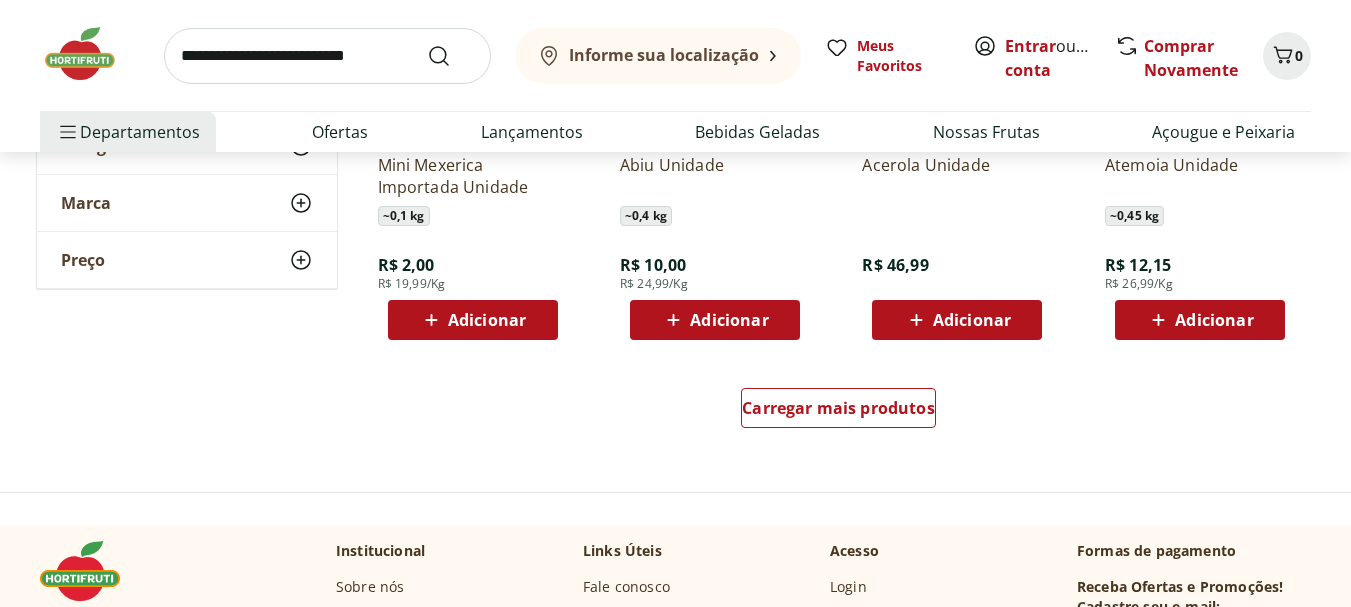 scroll, scrollTop: 6513, scrollLeft: 0, axis: vertical 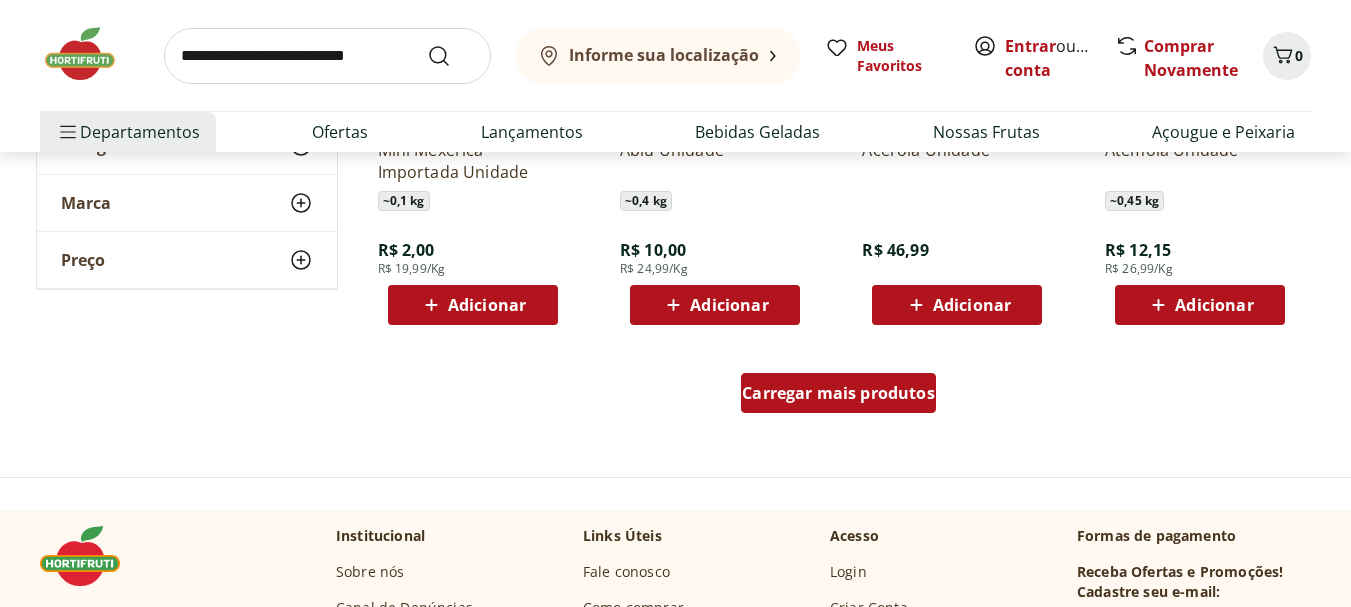 click on "Carregar mais produtos" at bounding box center (838, 393) 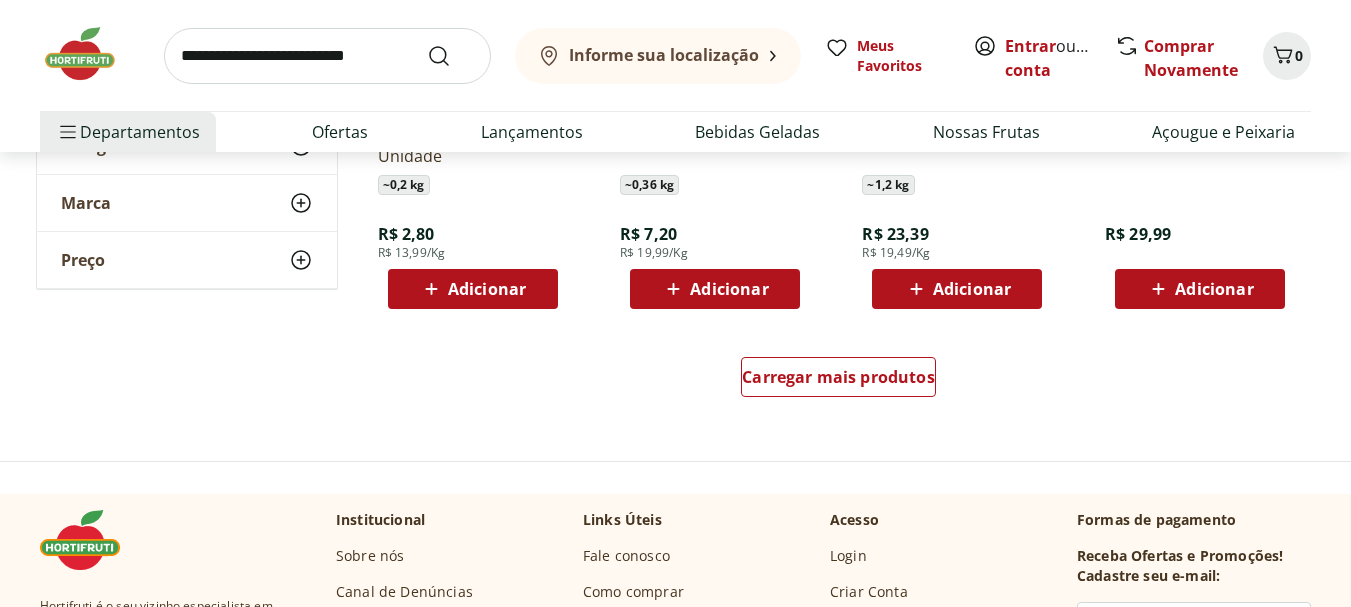scroll, scrollTop: 7938, scrollLeft: 0, axis: vertical 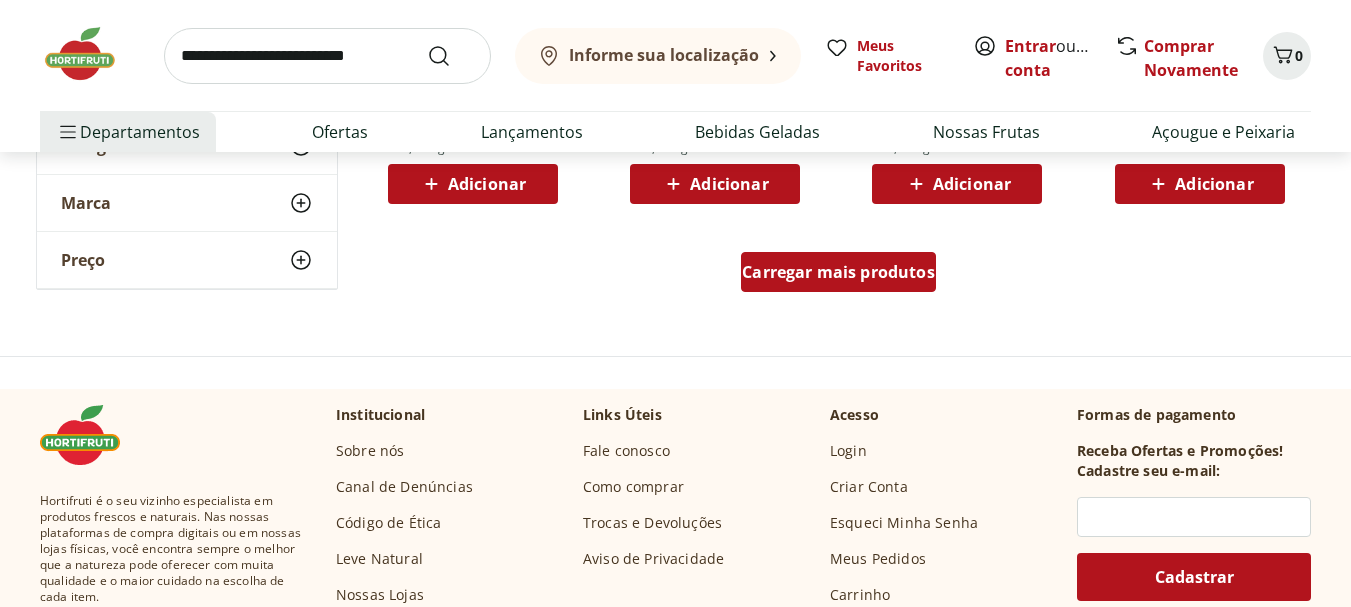 click on "Carregar mais produtos" at bounding box center (838, 272) 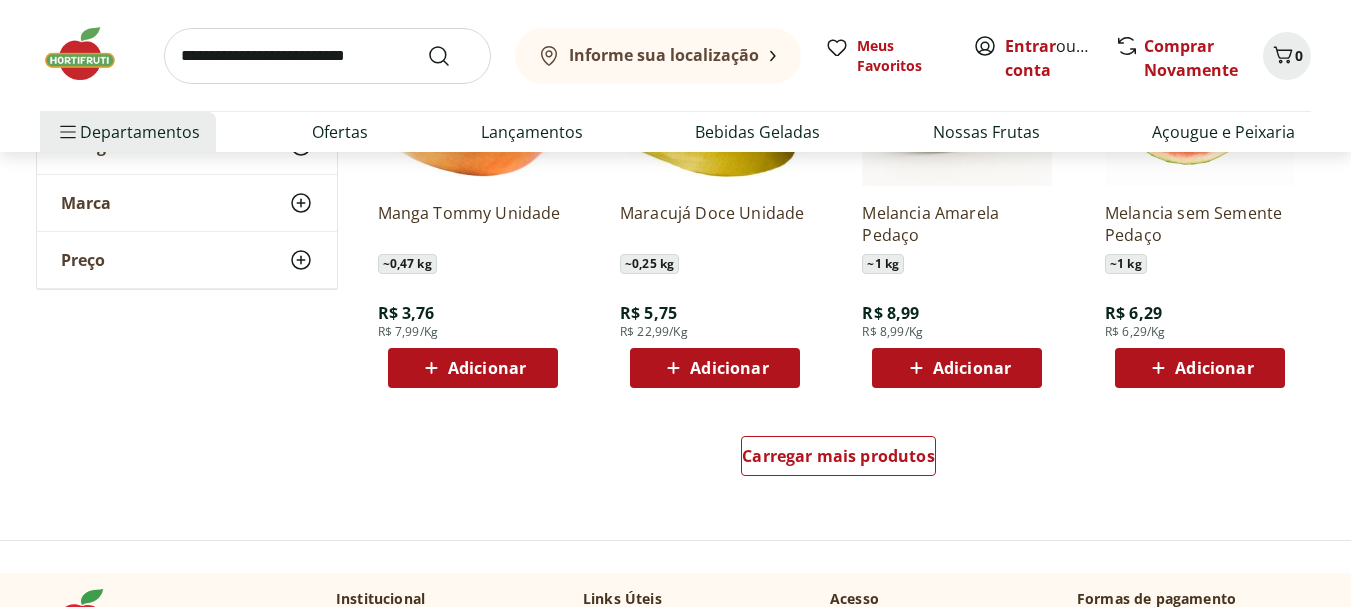 scroll, scrollTop: 9039, scrollLeft: 0, axis: vertical 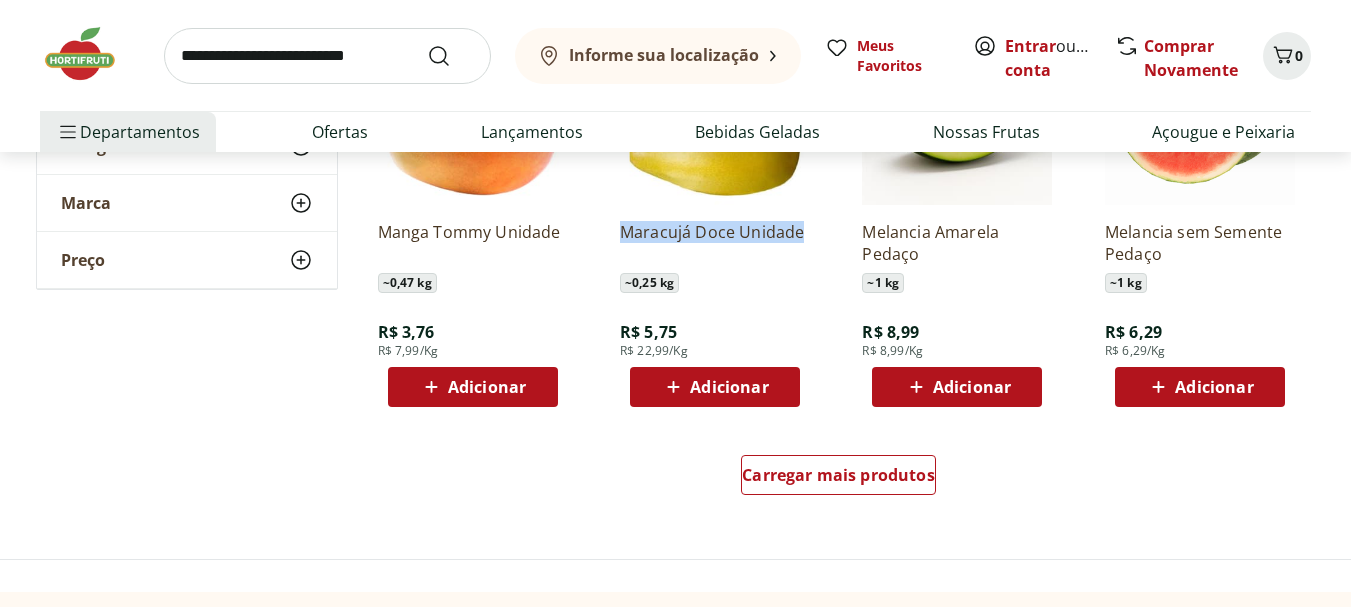 drag, startPoint x: 612, startPoint y: 228, endPoint x: 807, endPoint y: 250, distance: 196.2371 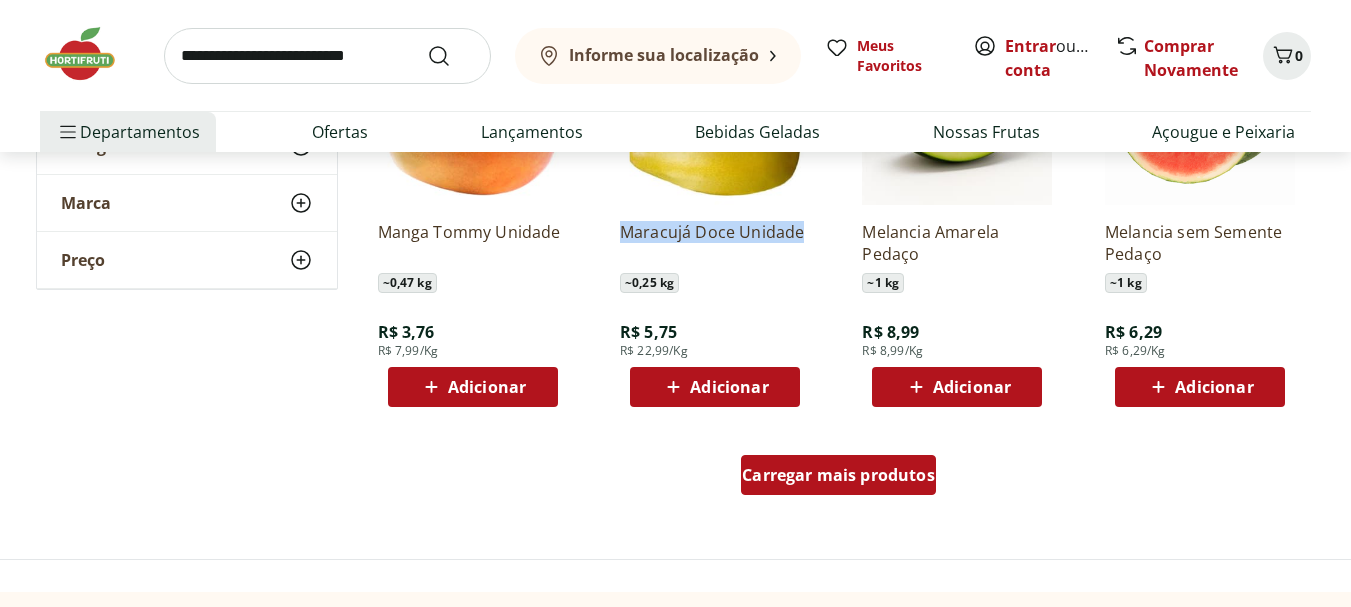 click on "Carregar mais produtos" at bounding box center [838, 475] 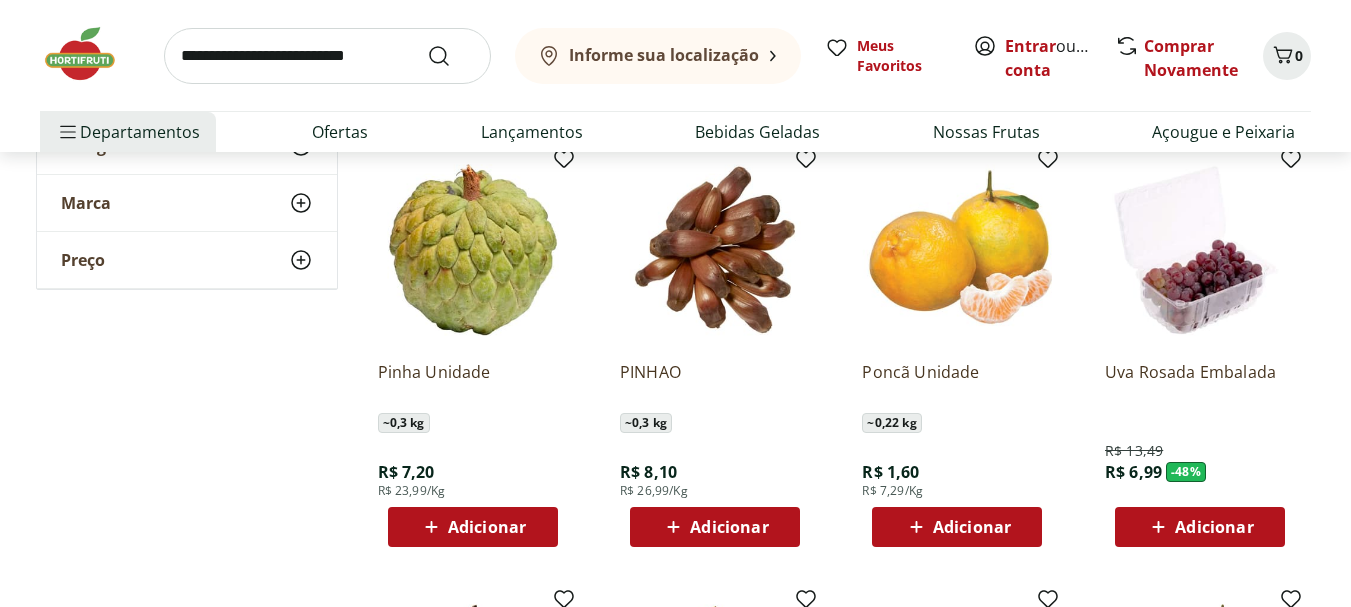 scroll, scrollTop: 9807, scrollLeft: 0, axis: vertical 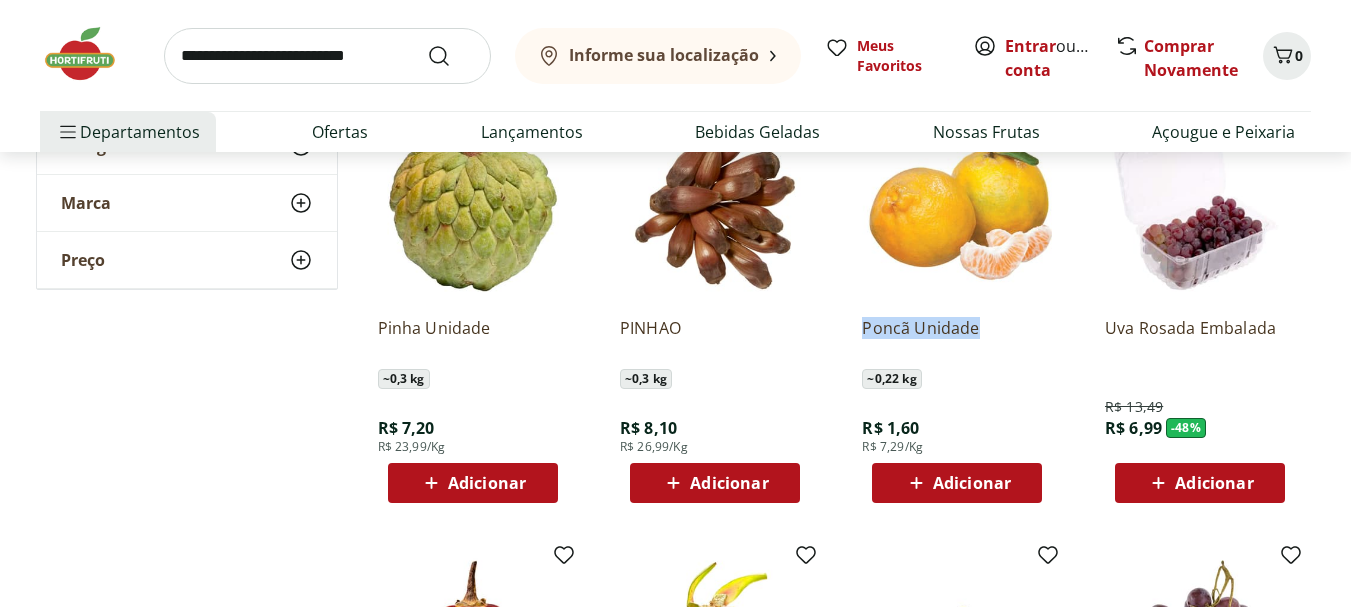drag, startPoint x: 854, startPoint y: 330, endPoint x: 990, endPoint y: 334, distance: 136.0588 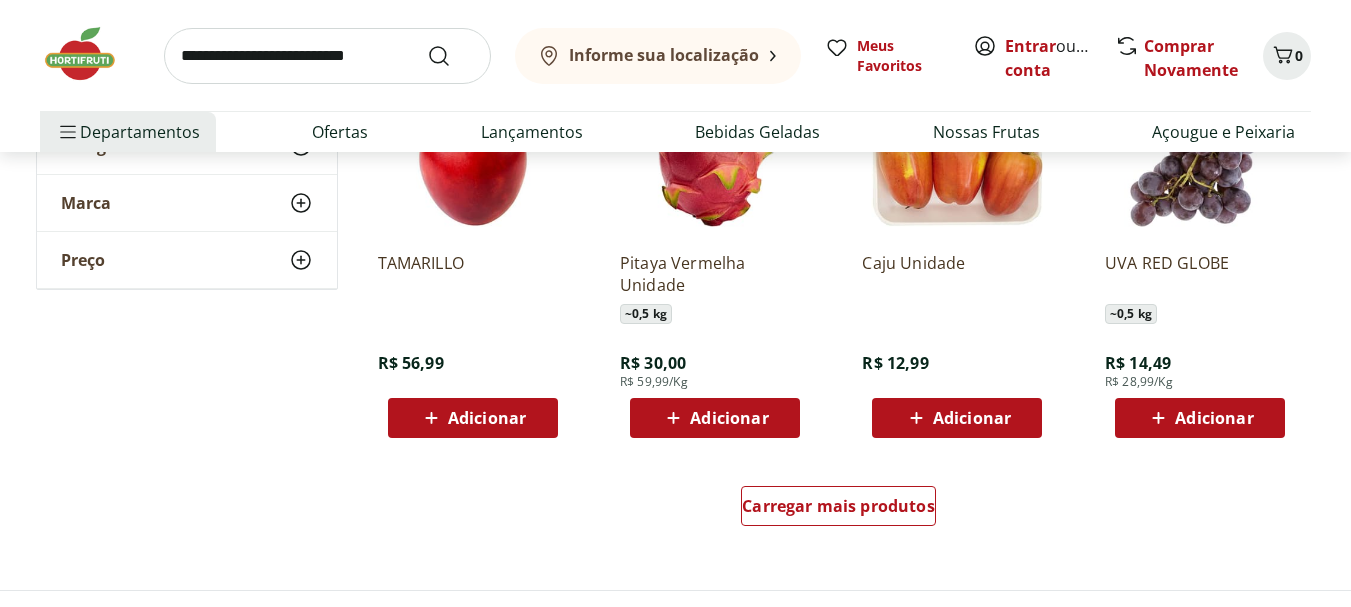 scroll, scrollTop: 10356, scrollLeft: 0, axis: vertical 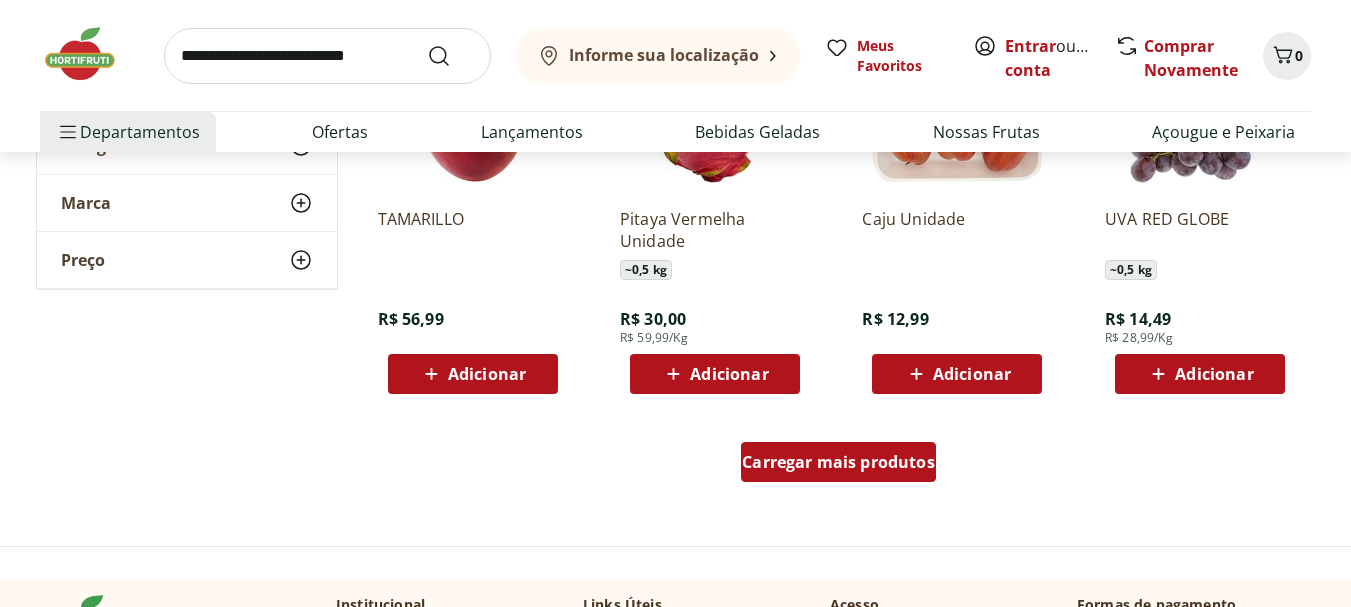 click on "Carregar mais produtos" at bounding box center (838, 462) 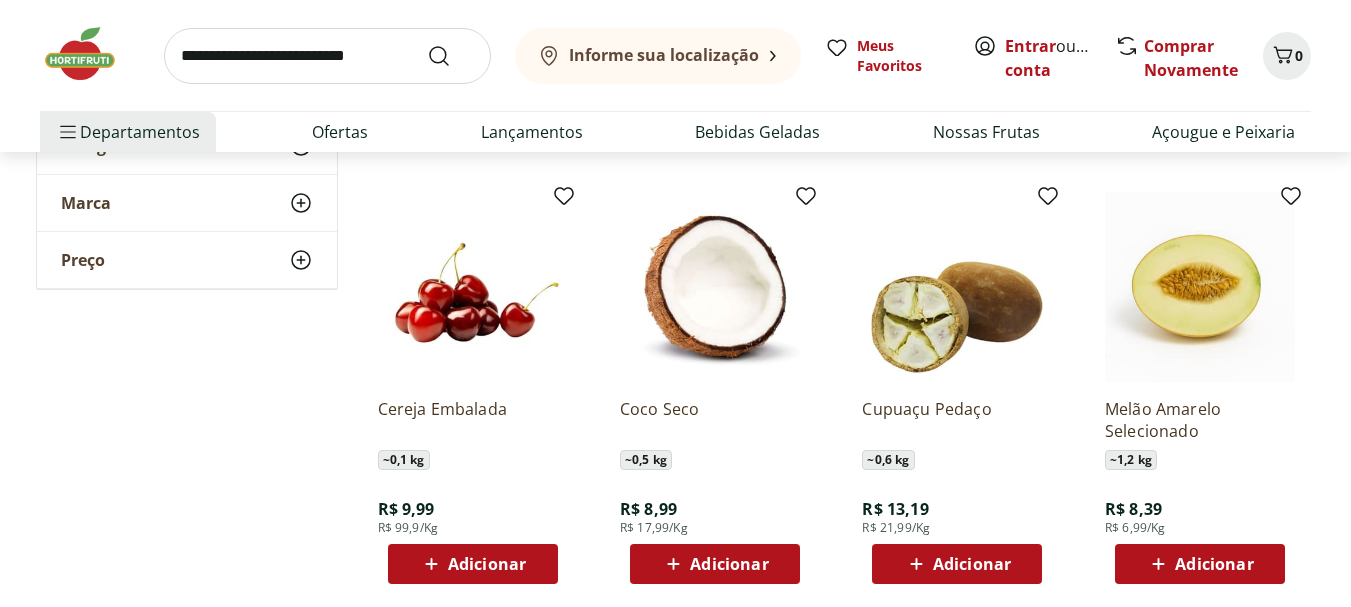 scroll, scrollTop: 11519, scrollLeft: 0, axis: vertical 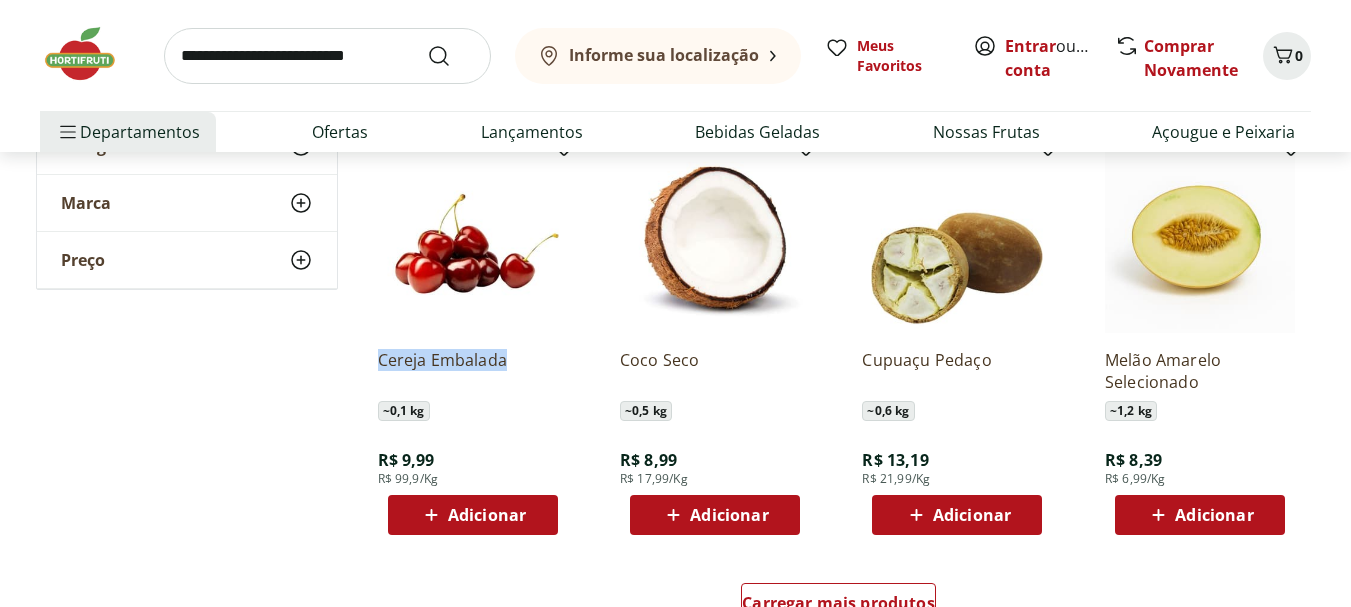 drag, startPoint x: 373, startPoint y: 357, endPoint x: 532, endPoint y: 354, distance: 159.0283 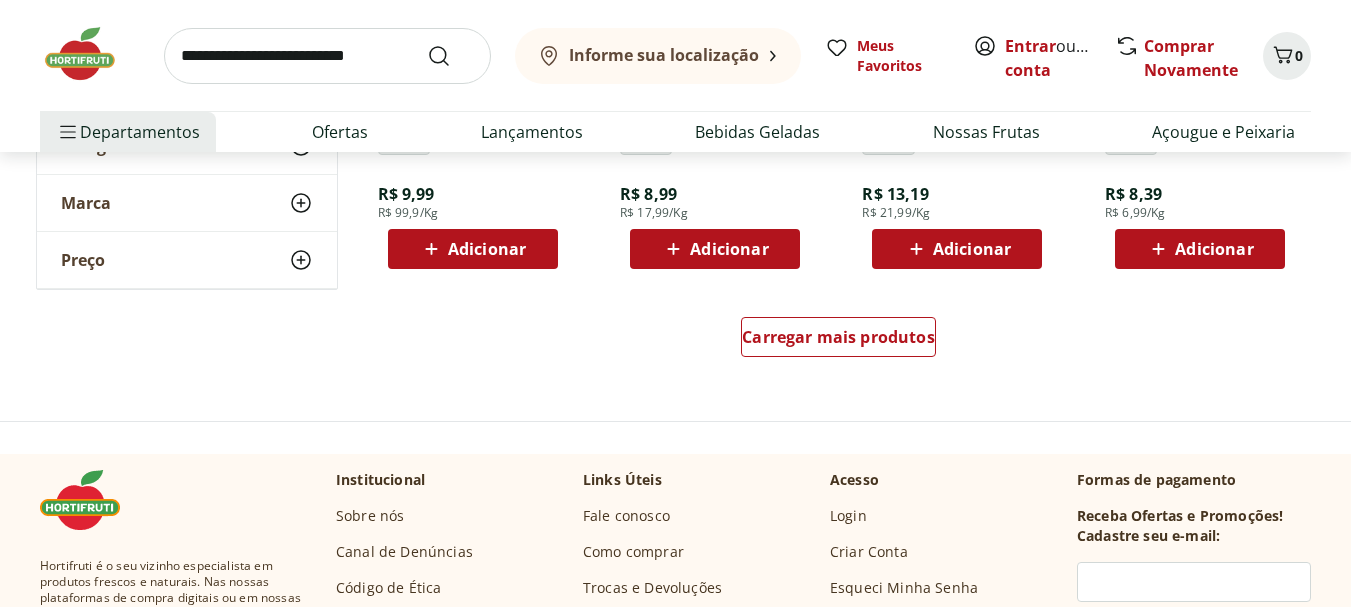 scroll, scrollTop: 11761, scrollLeft: 0, axis: vertical 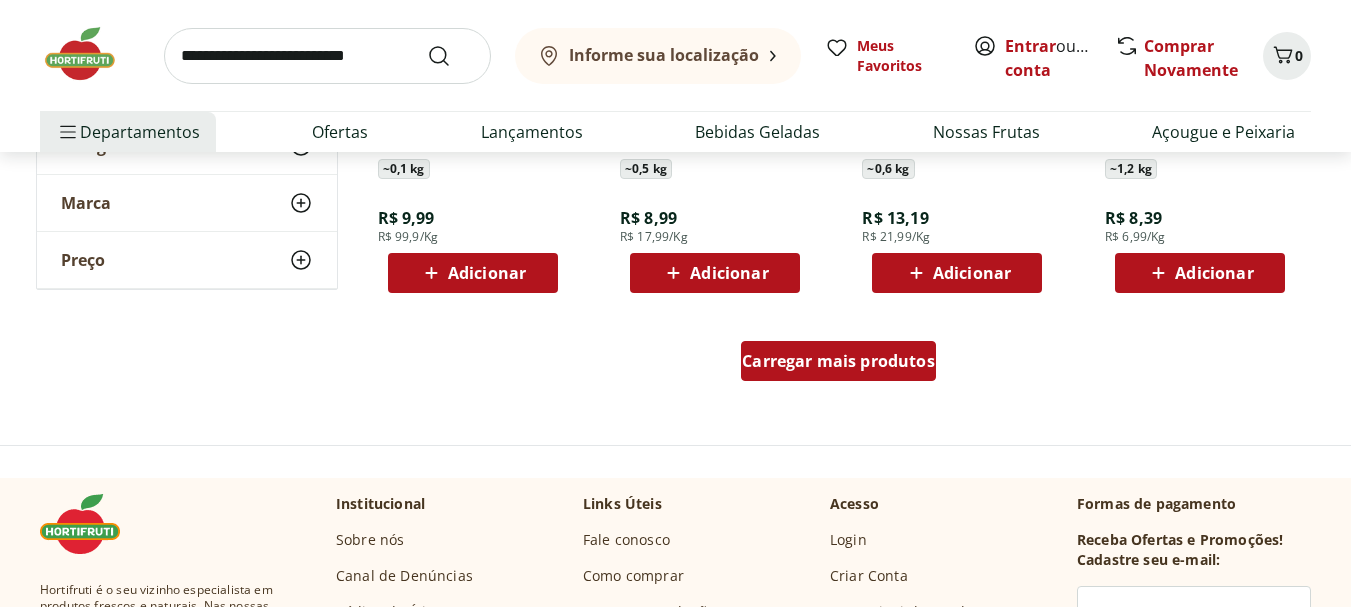 click on "Carregar mais produtos" at bounding box center (838, 361) 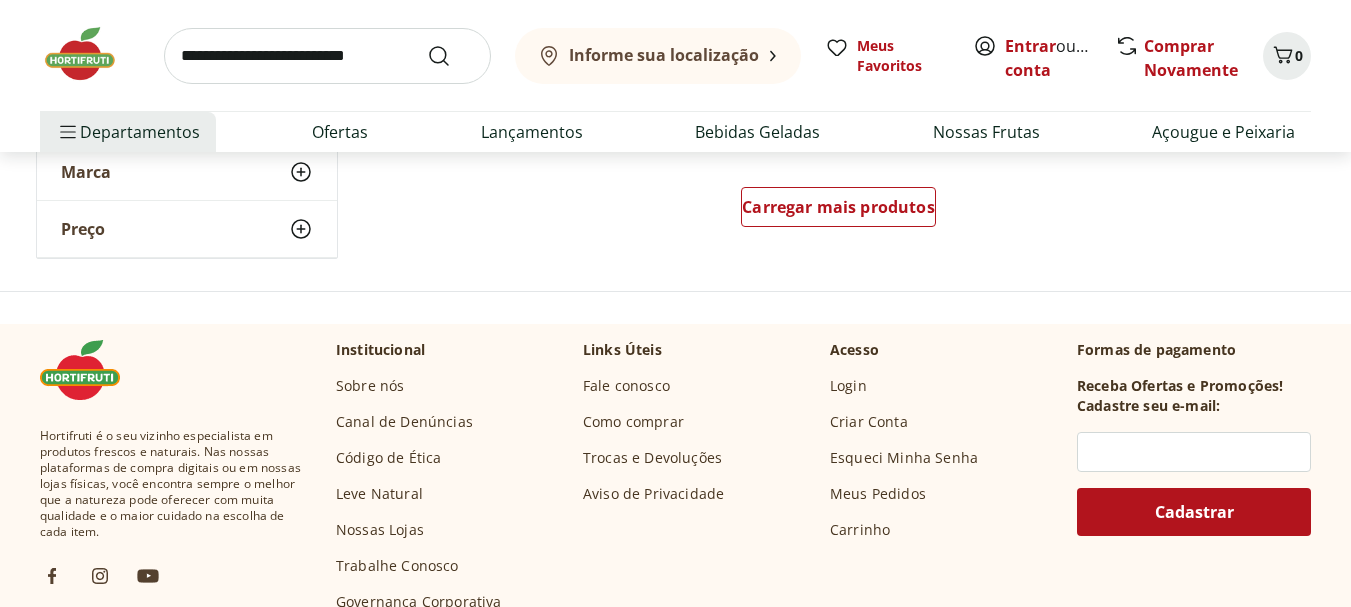 scroll, scrollTop: 13246, scrollLeft: 0, axis: vertical 